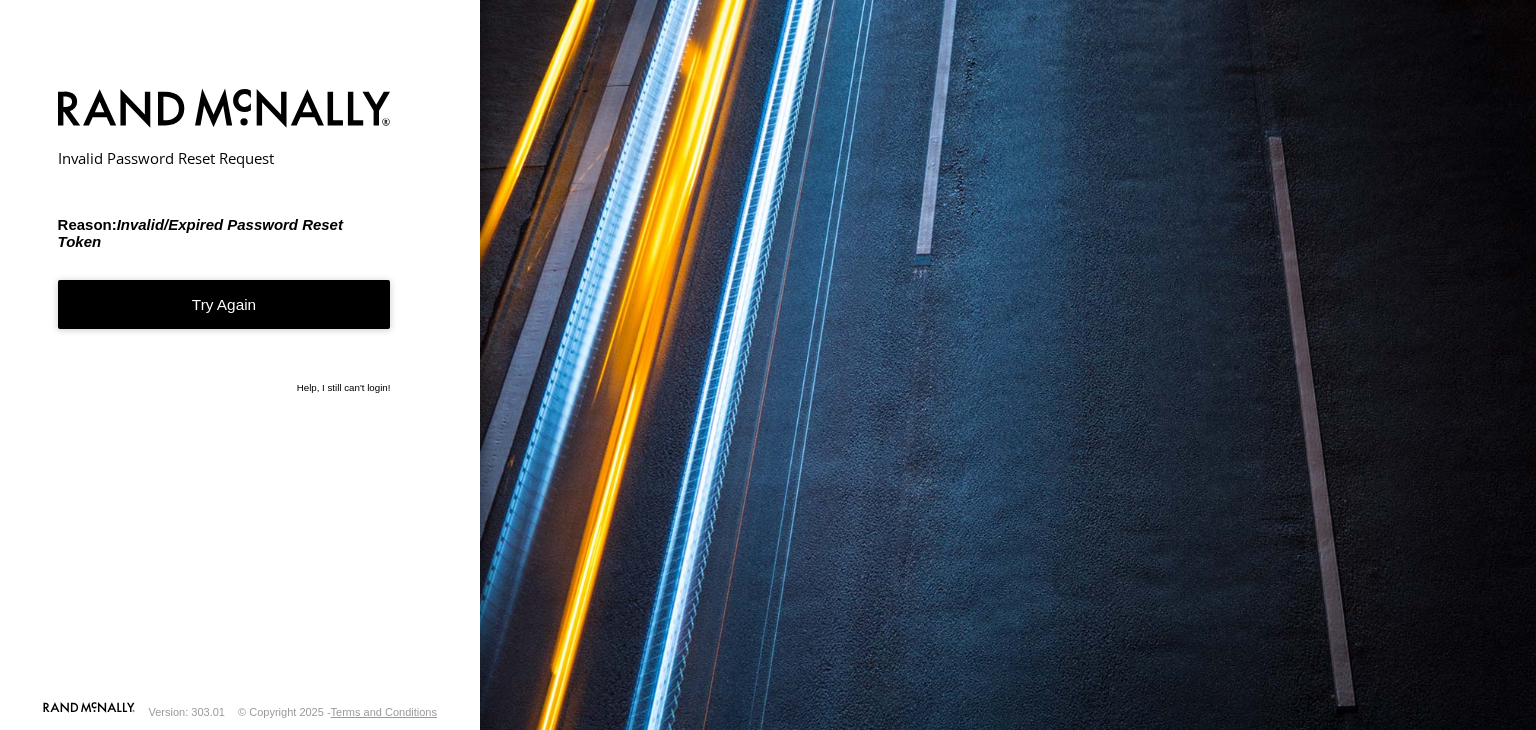 scroll, scrollTop: 0, scrollLeft: 0, axis: both 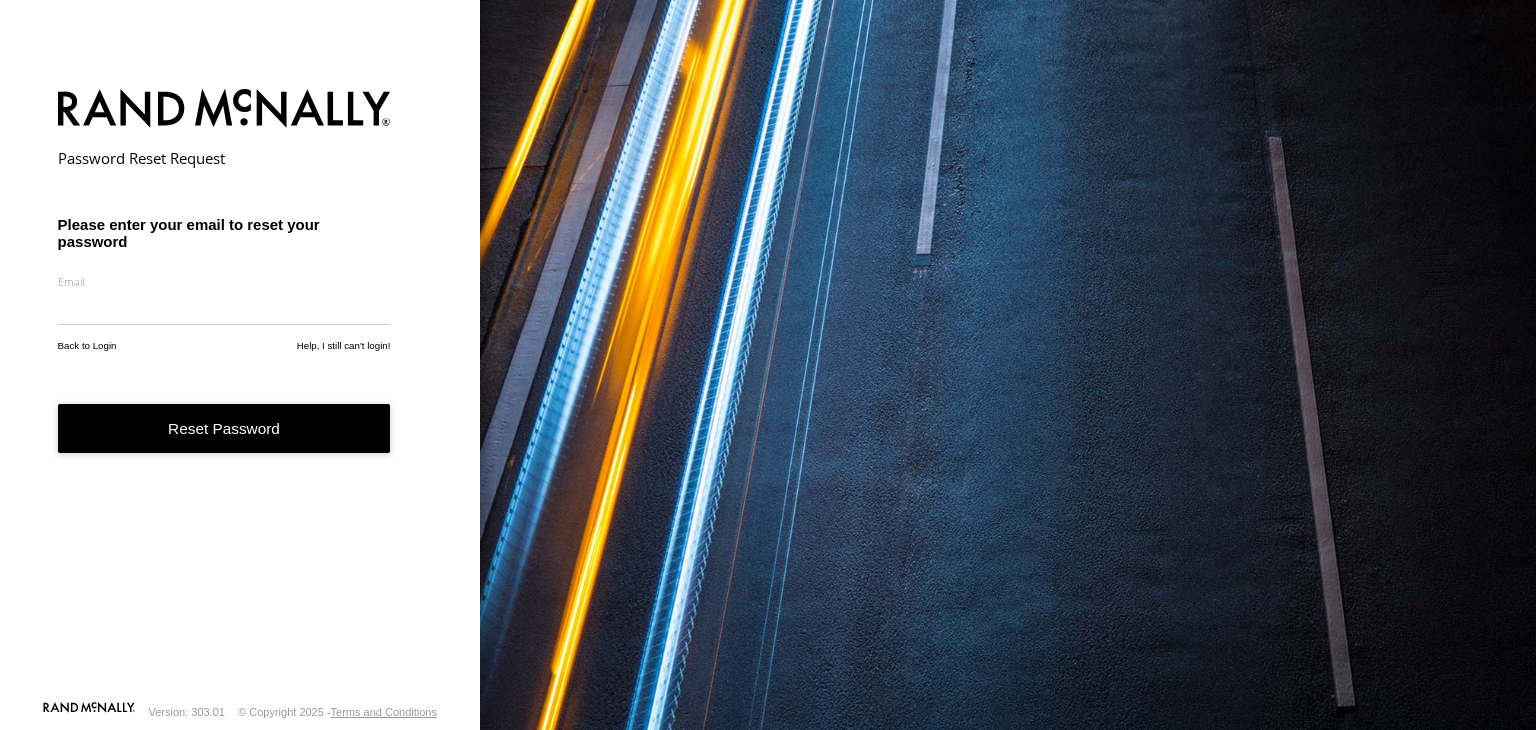click at bounding box center (224, 307) 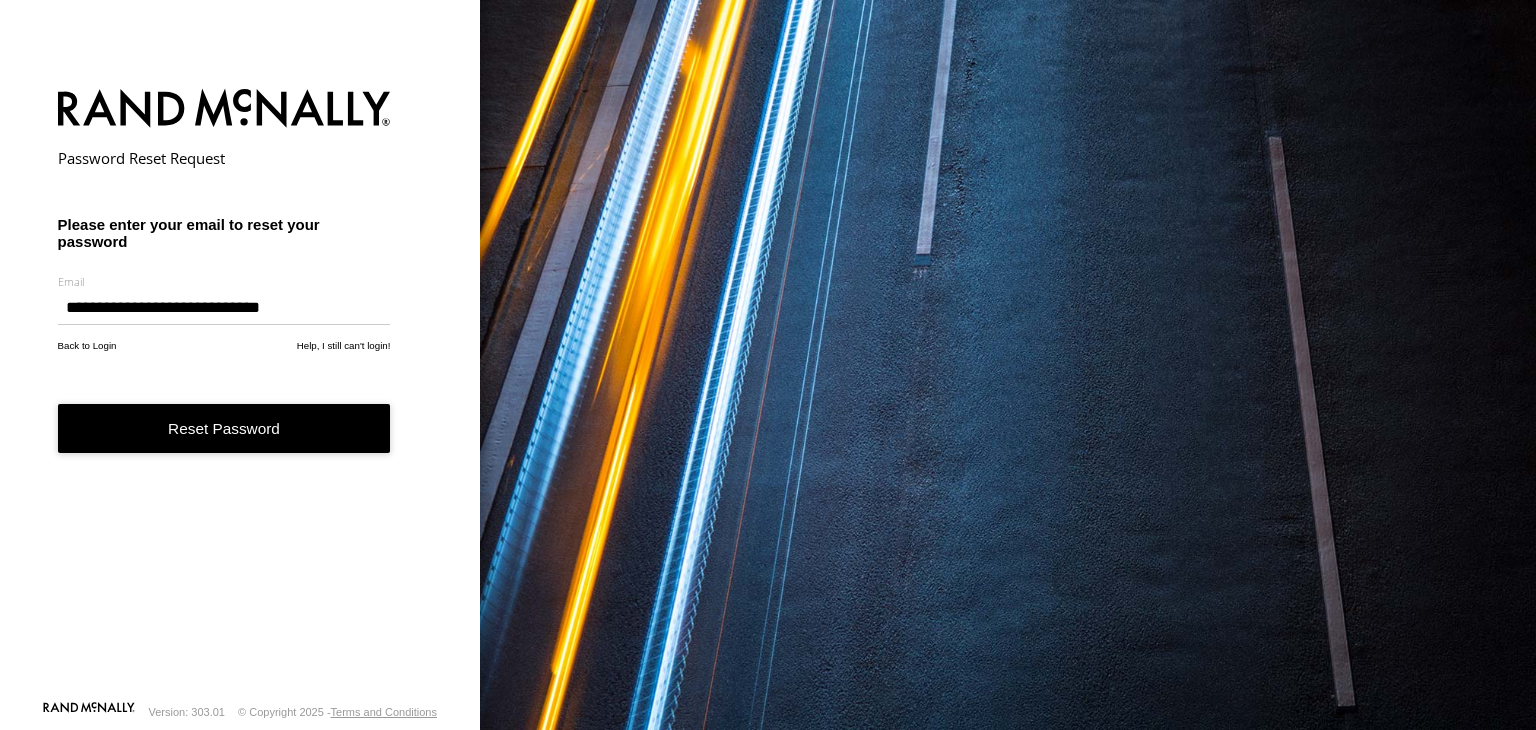 click on "Reset Password" at bounding box center [224, 428] 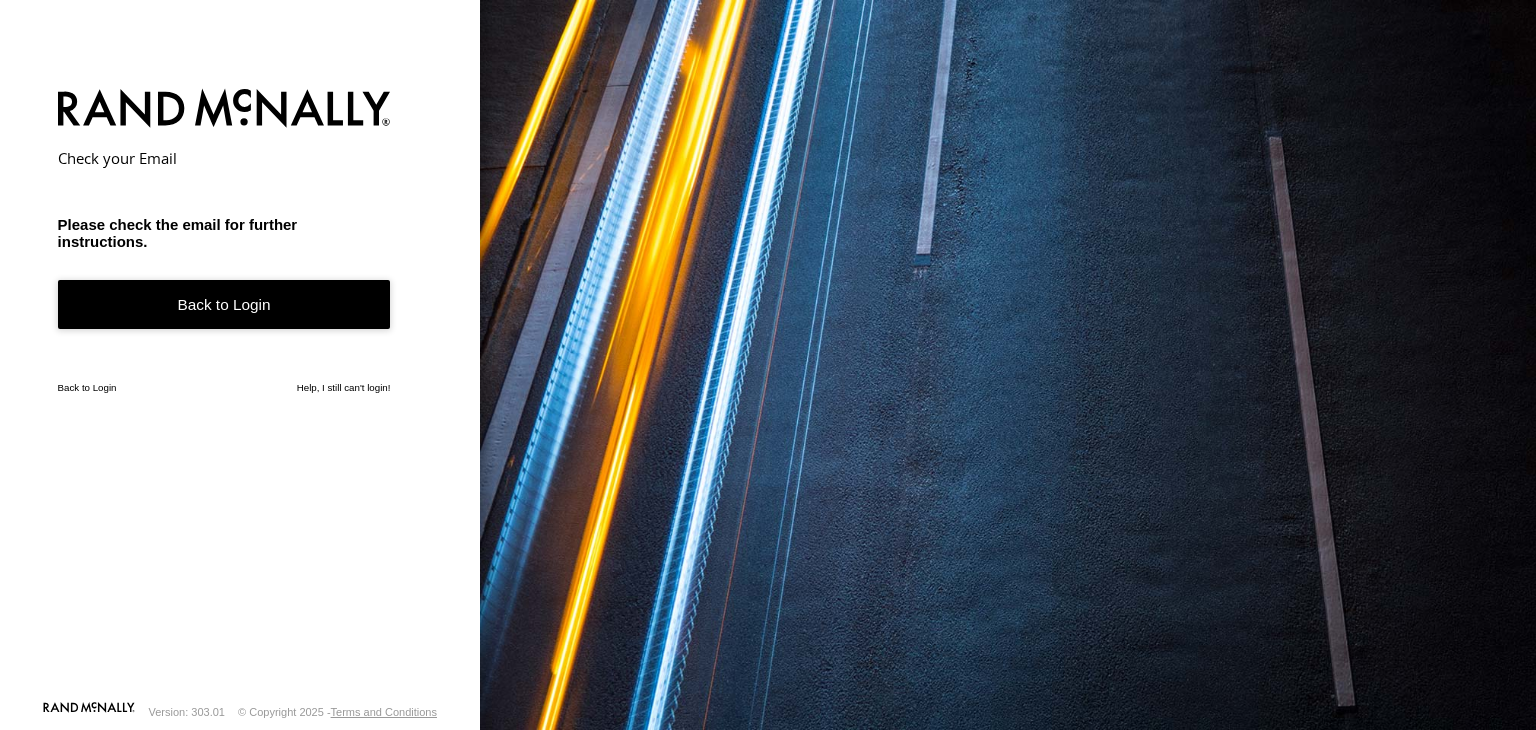 scroll, scrollTop: 0, scrollLeft: 0, axis: both 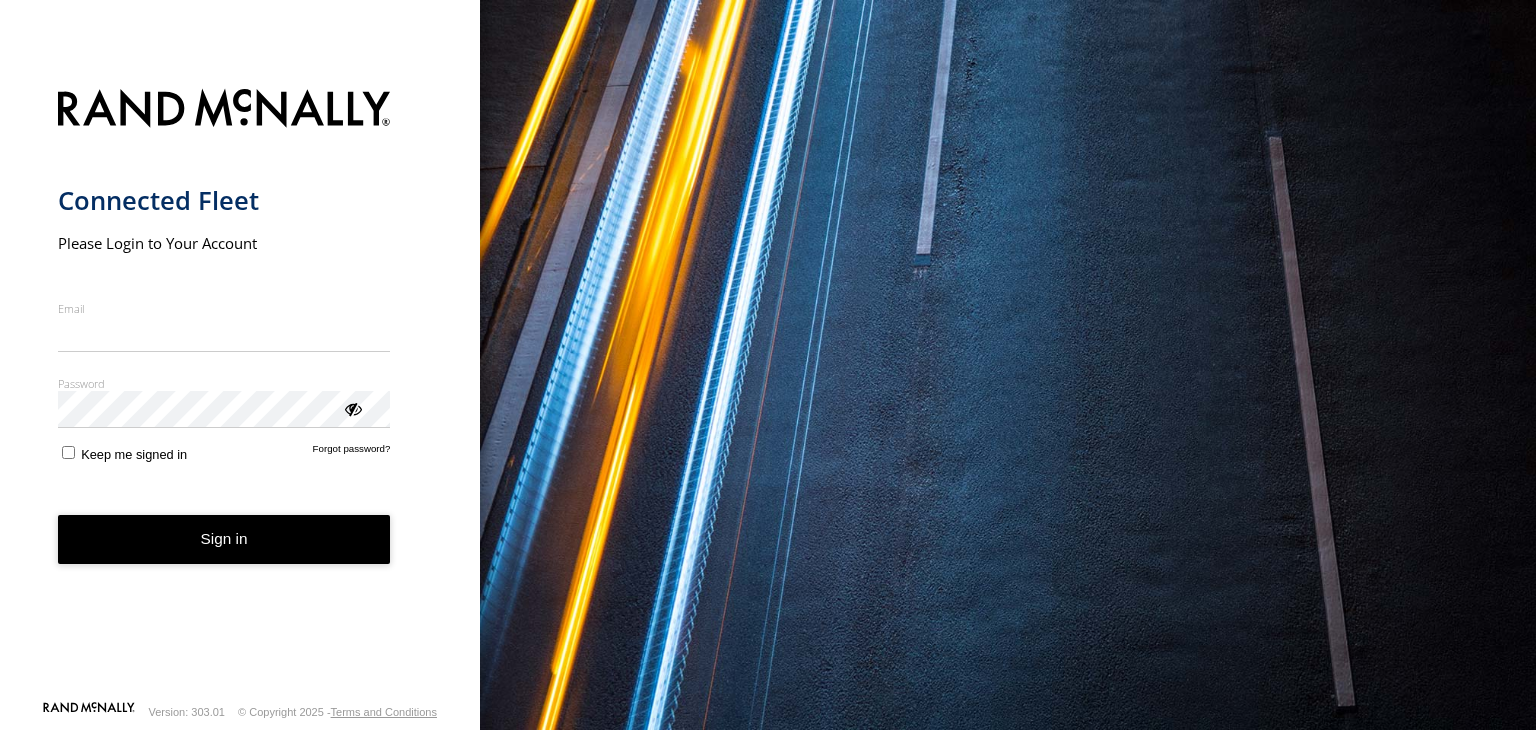 type on "**********" 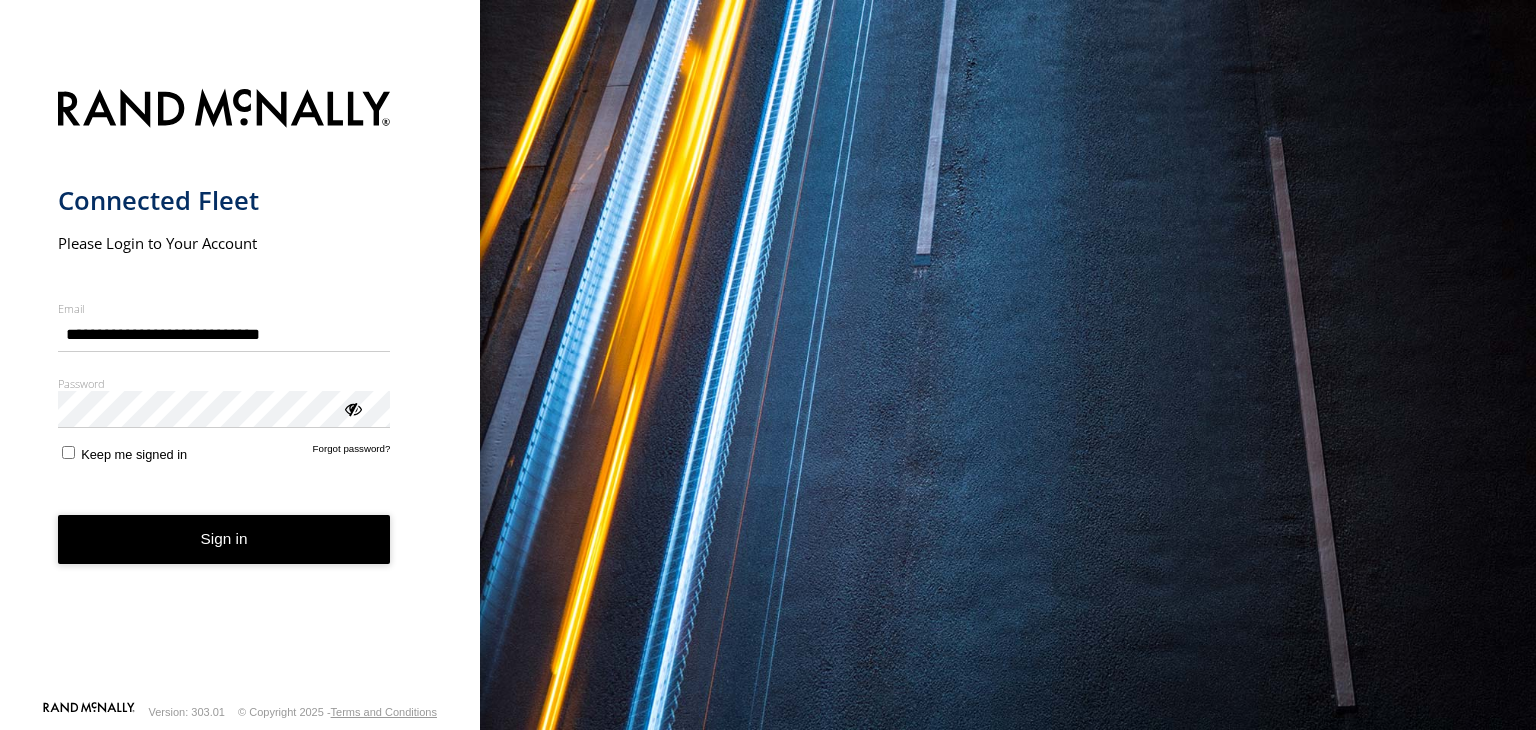 click on "**********" at bounding box center [240, 388] 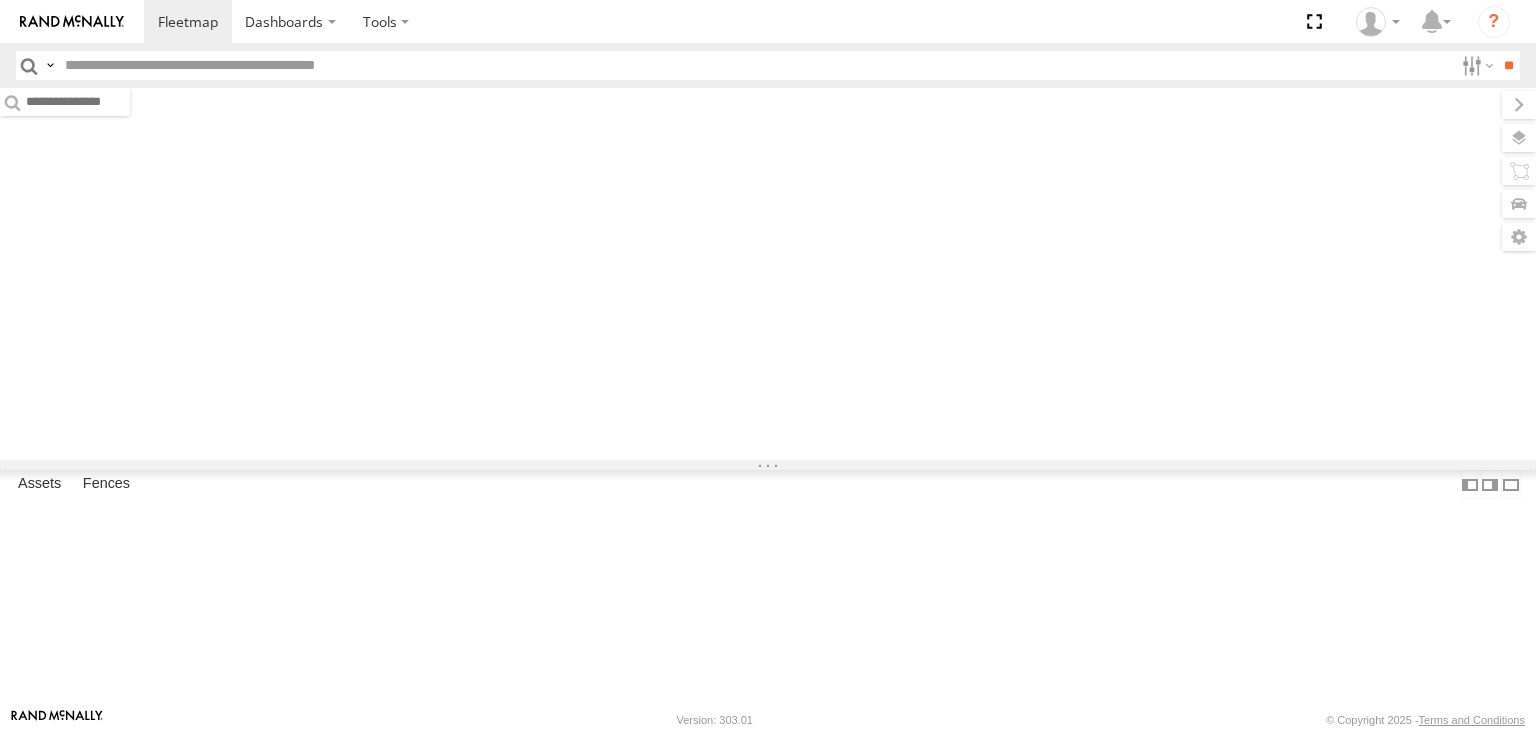 scroll, scrollTop: 0, scrollLeft: 0, axis: both 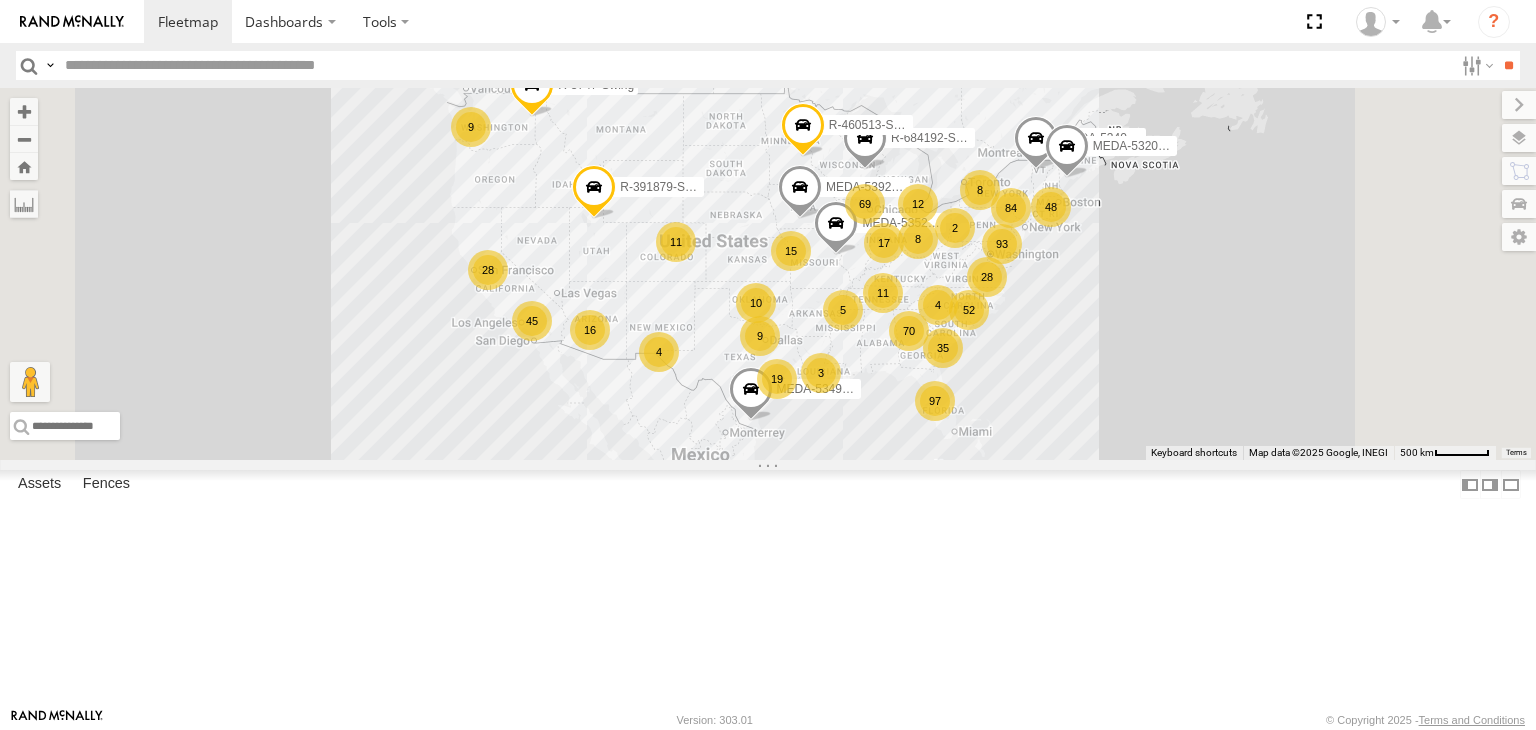 click at bounding box center [755, 65] 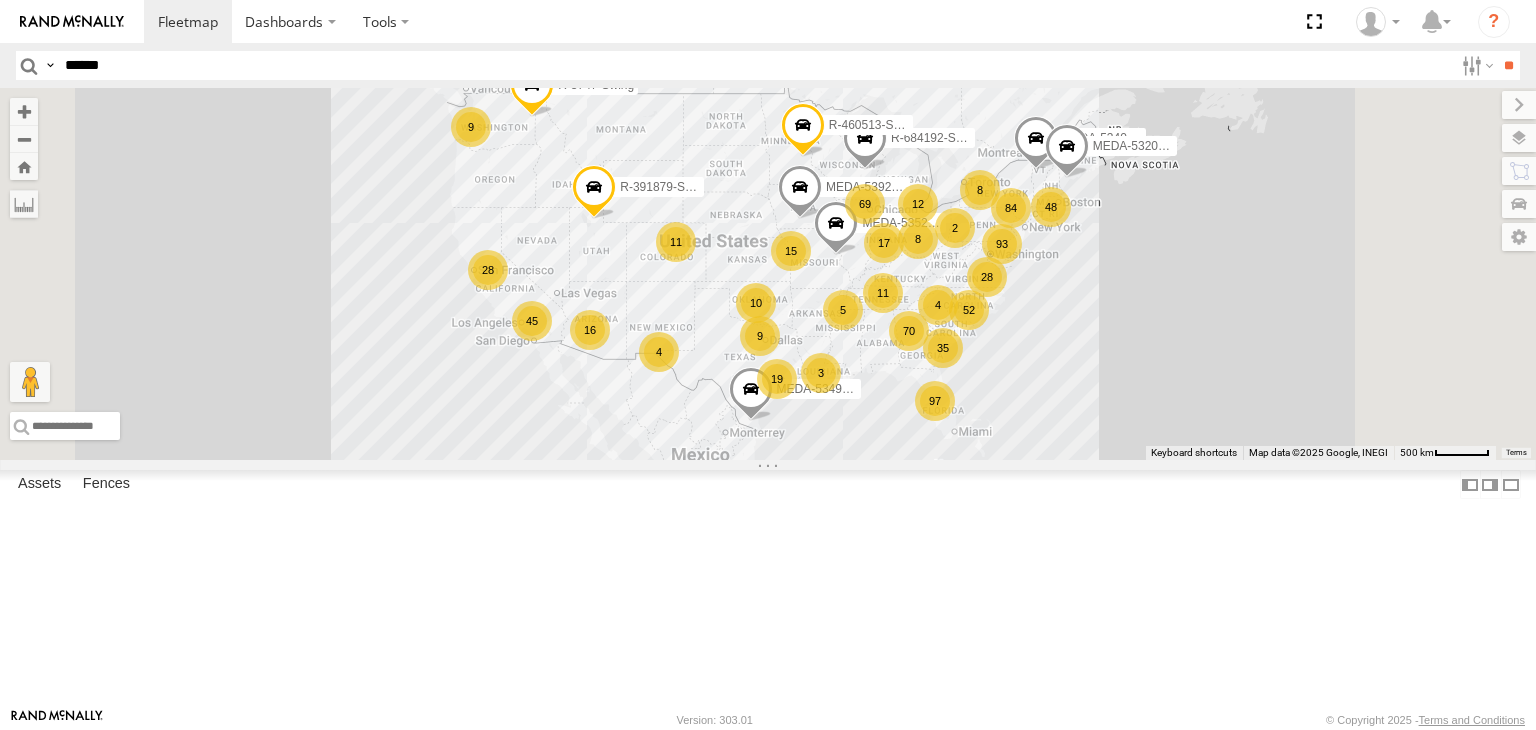 type on "******" 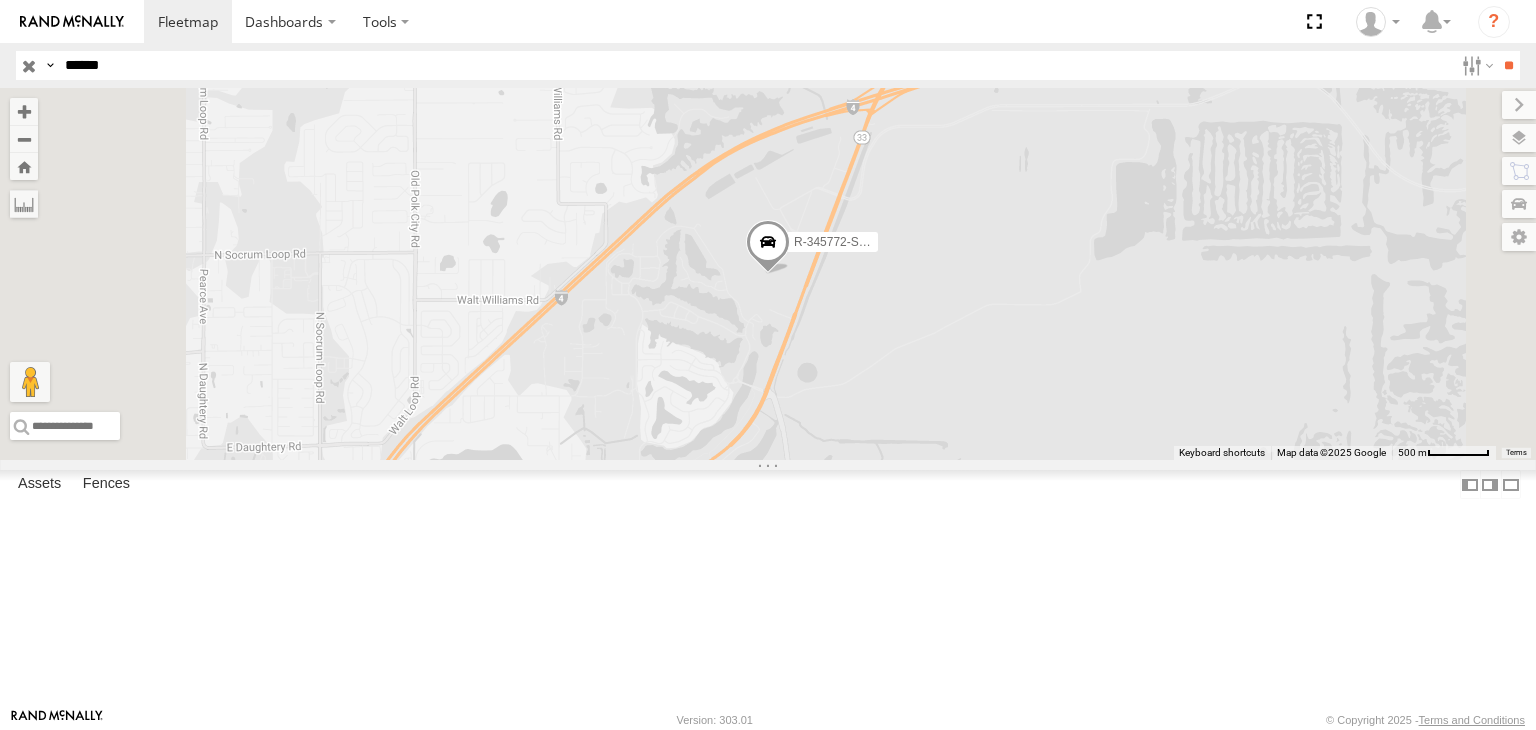 click on "R-345772-Swing" at bounding box center [0, 0] 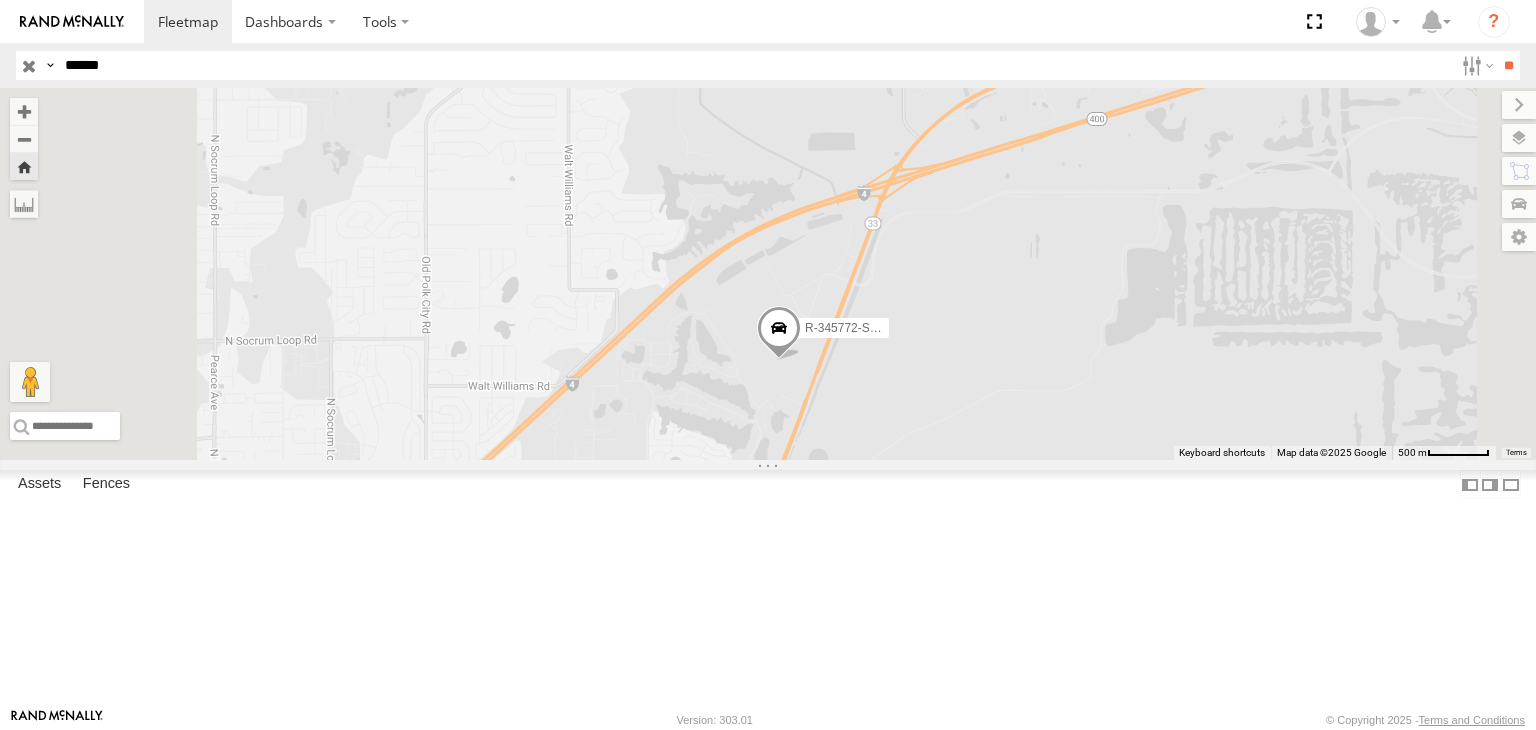 click at bounding box center [0, 0] 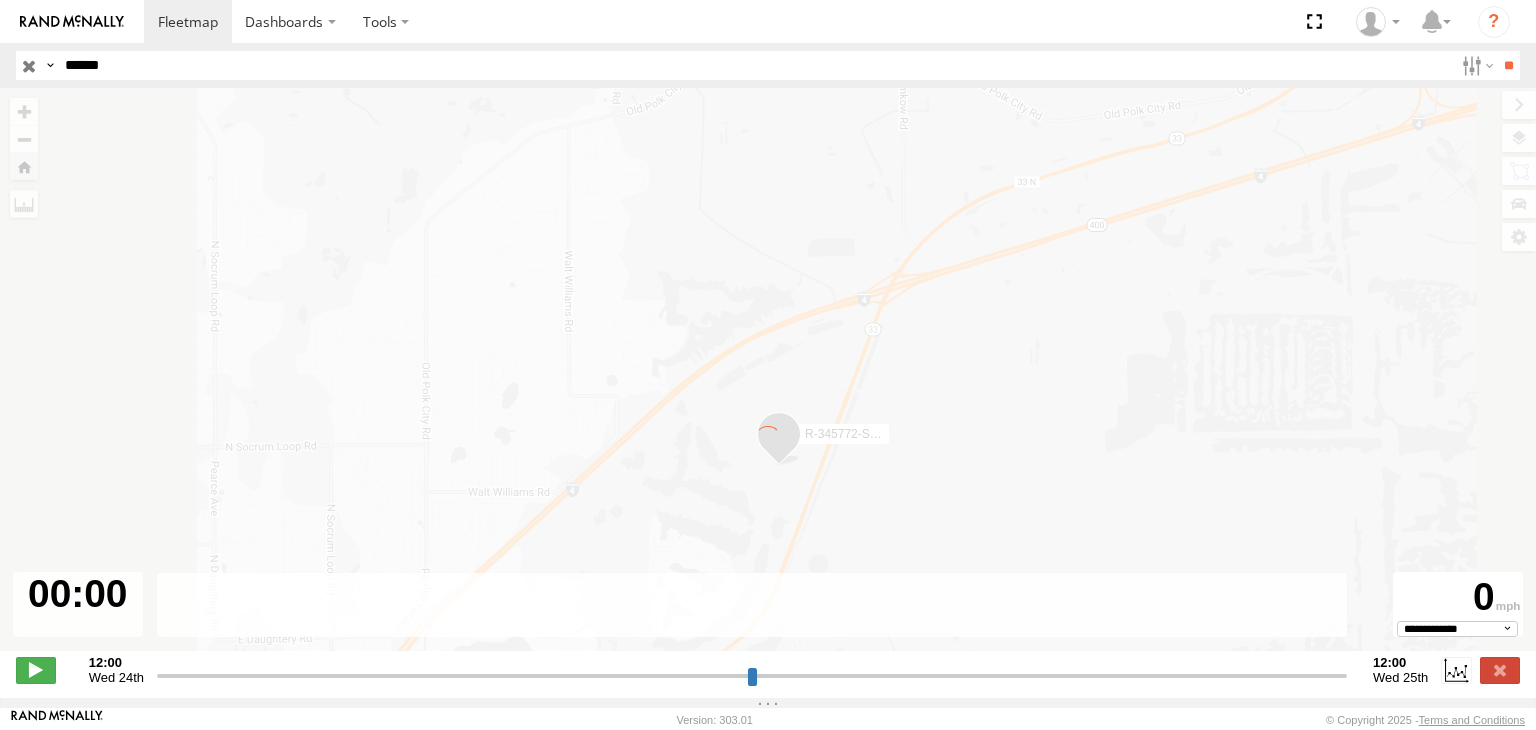 type on "**********" 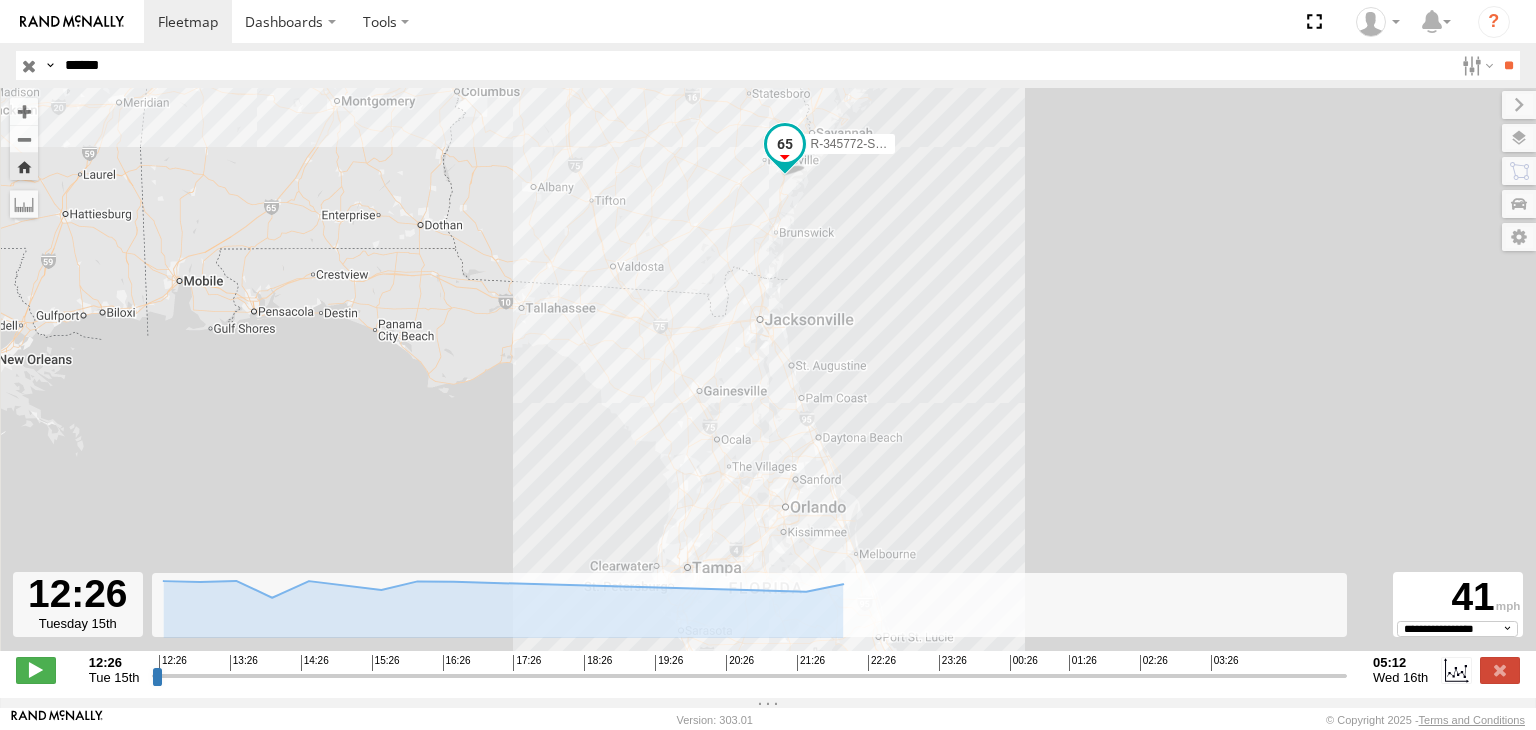 drag, startPoint x: 910, startPoint y: 437, endPoint x: 919, endPoint y: 376, distance: 61.66036 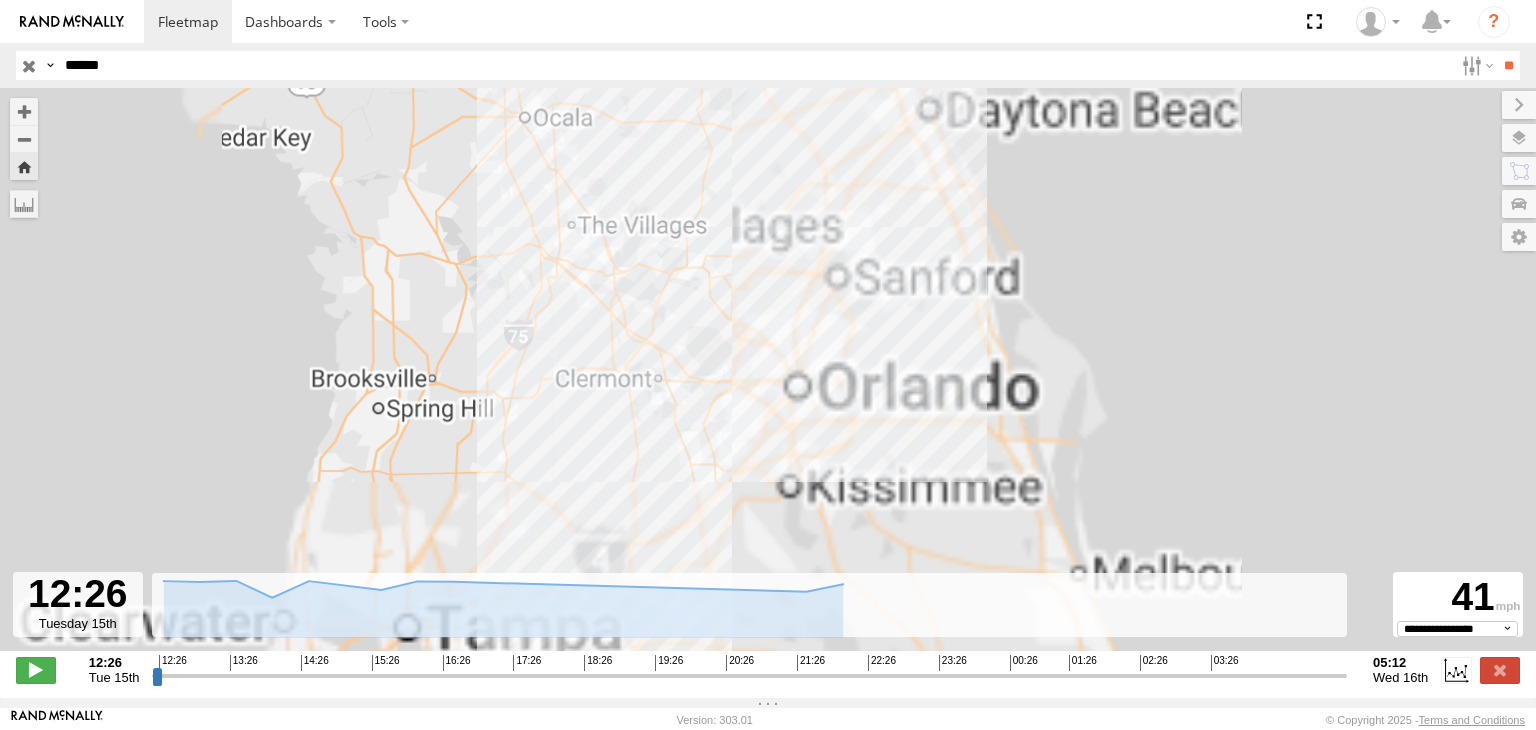 drag, startPoint x: 786, startPoint y: 493, endPoint x: 855, endPoint y: 376, distance: 135.83078 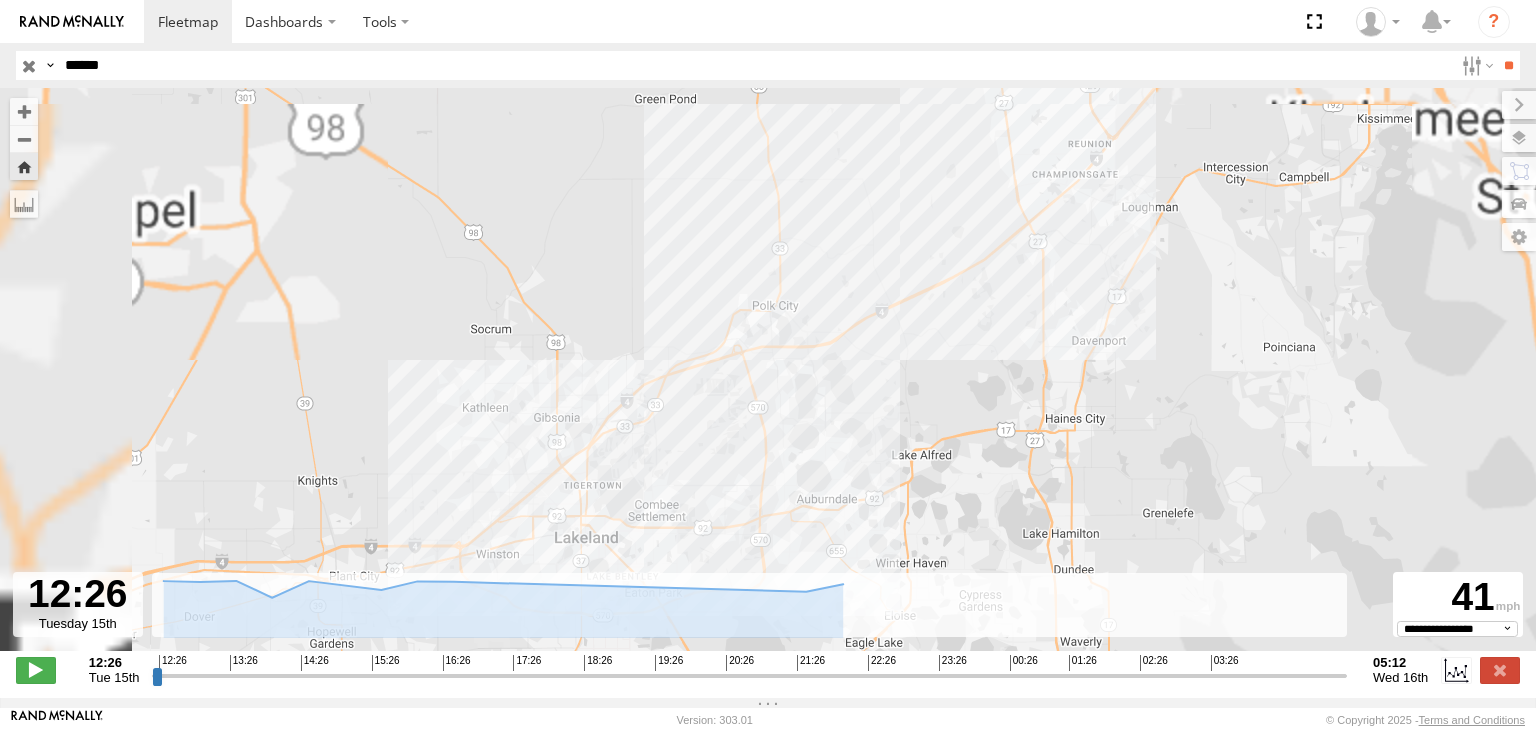 drag, startPoint x: 695, startPoint y: 436, endPoint x: 721, endPoint y: 424, distance: 28.635643 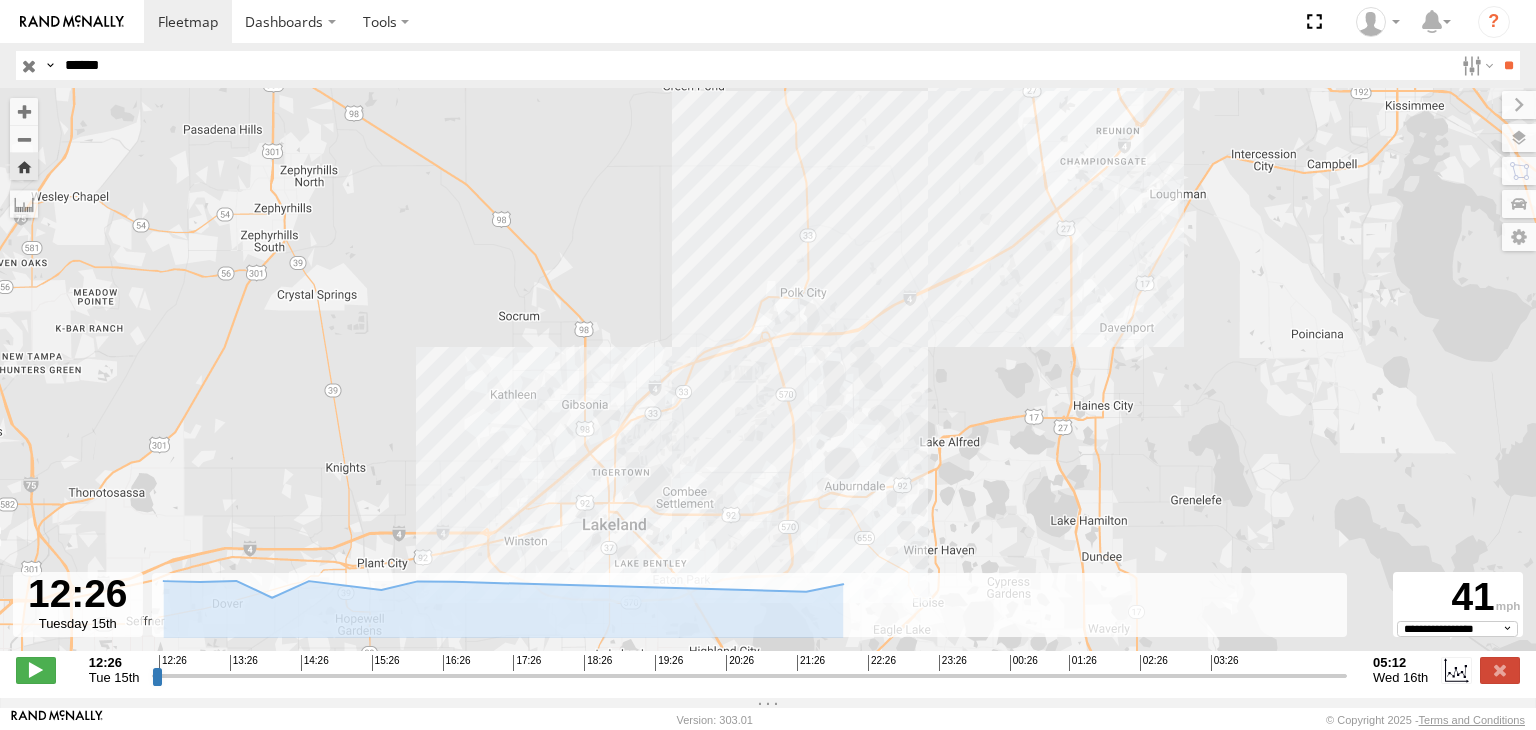 click on "R-345772-Swing" at bounding box center (768, 380) 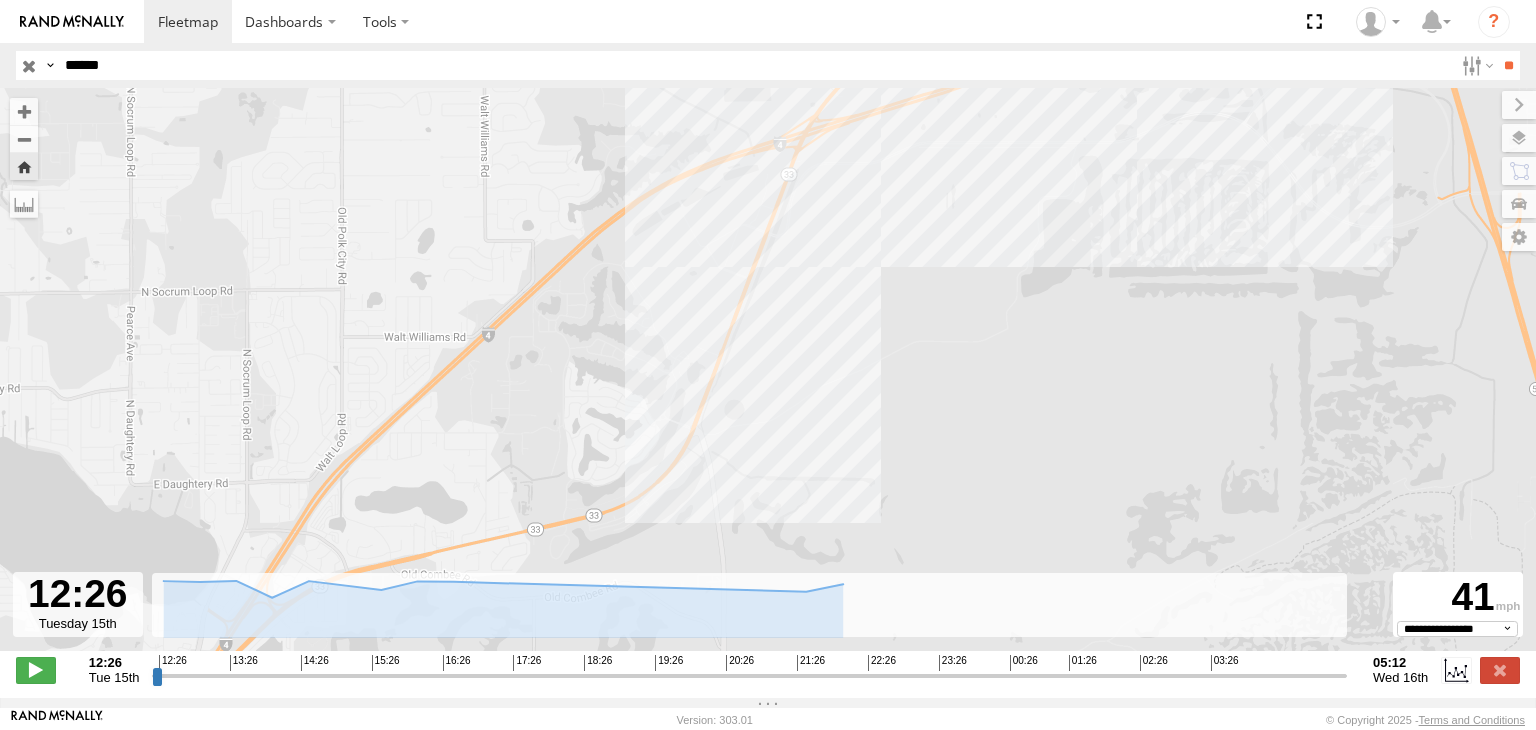 drag, startPoint x: 739, startPoint y: 329, endPoint x: 733, endPoint y: 365, distance: 36.496574 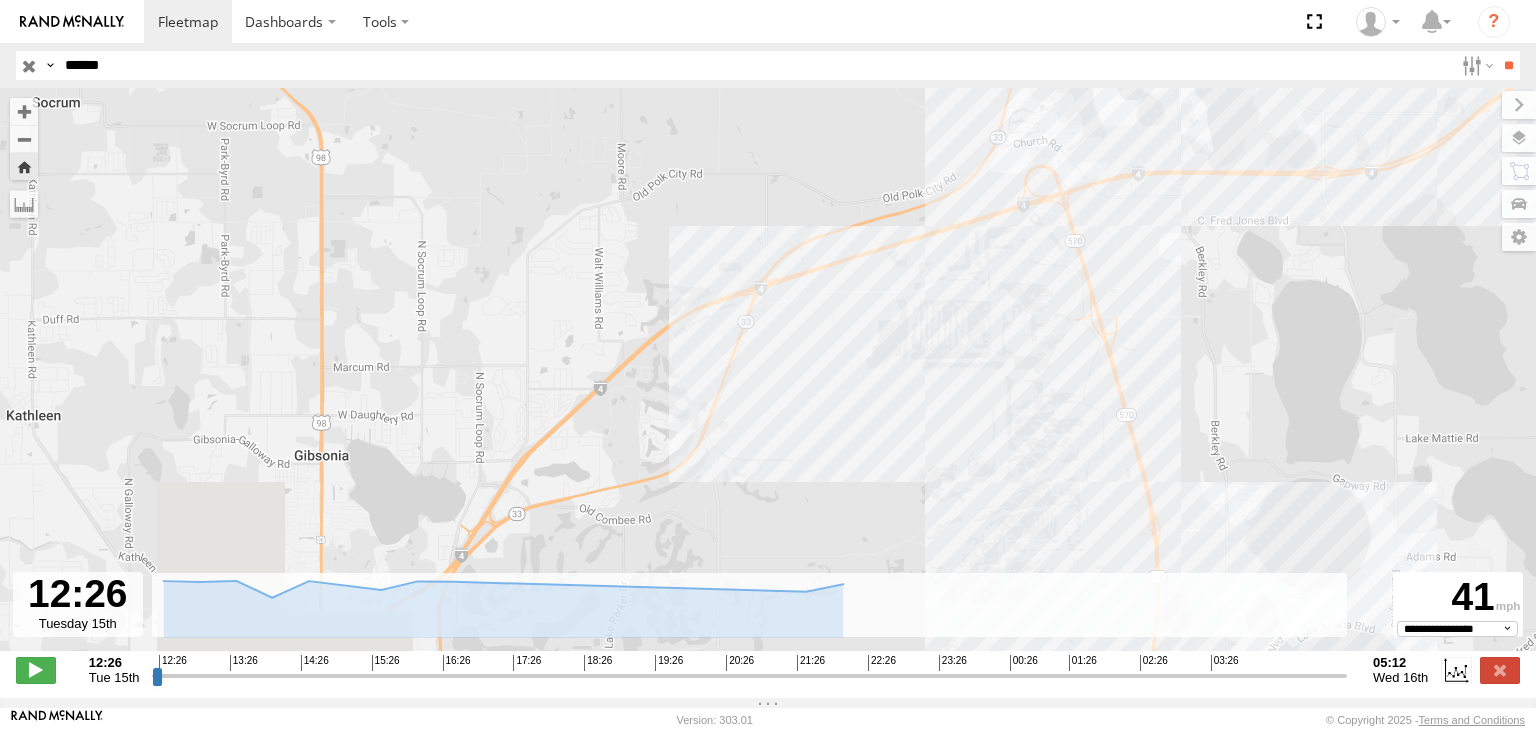 drag, startPoint x: 726, startPoint y: 408, endPoint x: 724, endPoint y: 422, distance: 14.142136 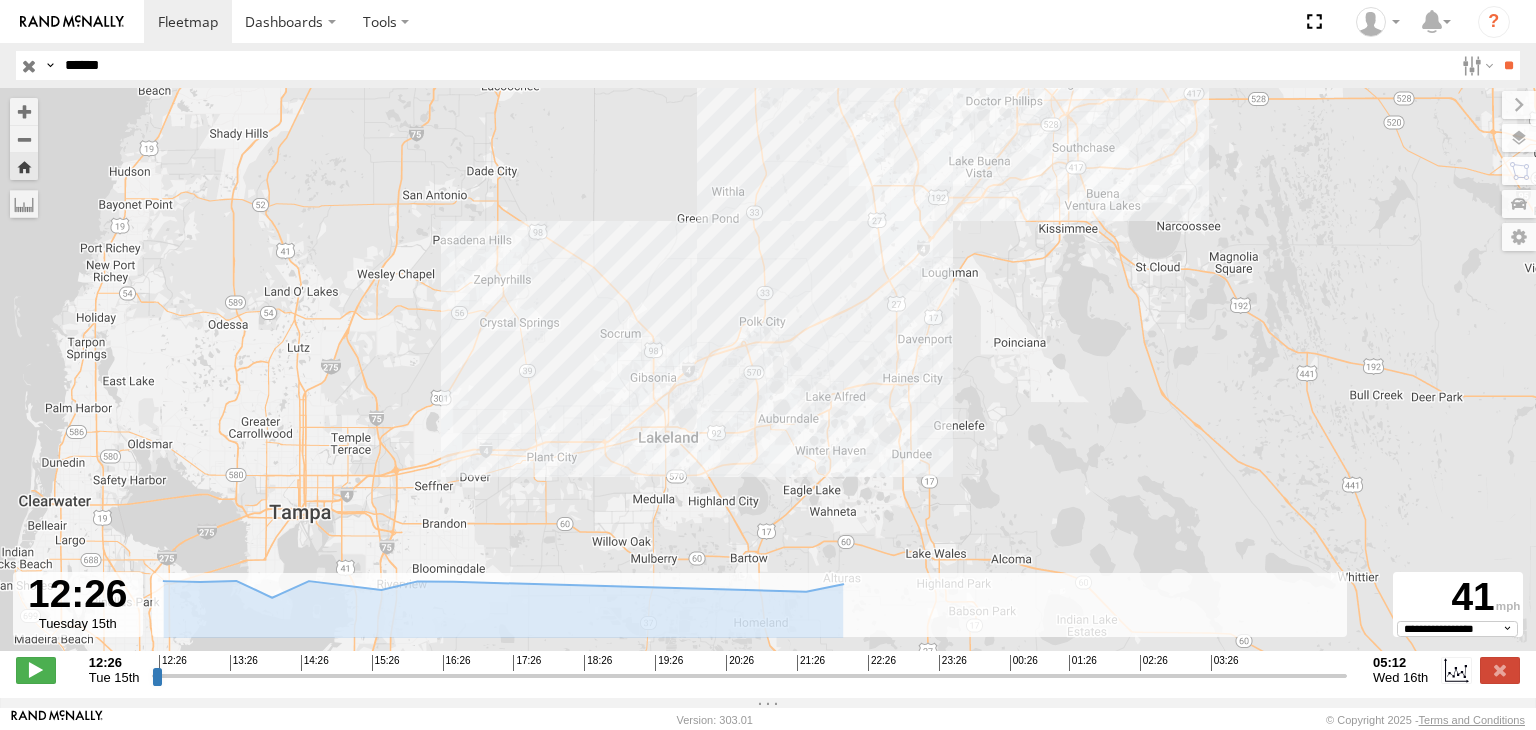 click on "R-345772-Swing" at bounding box center (768, 380) 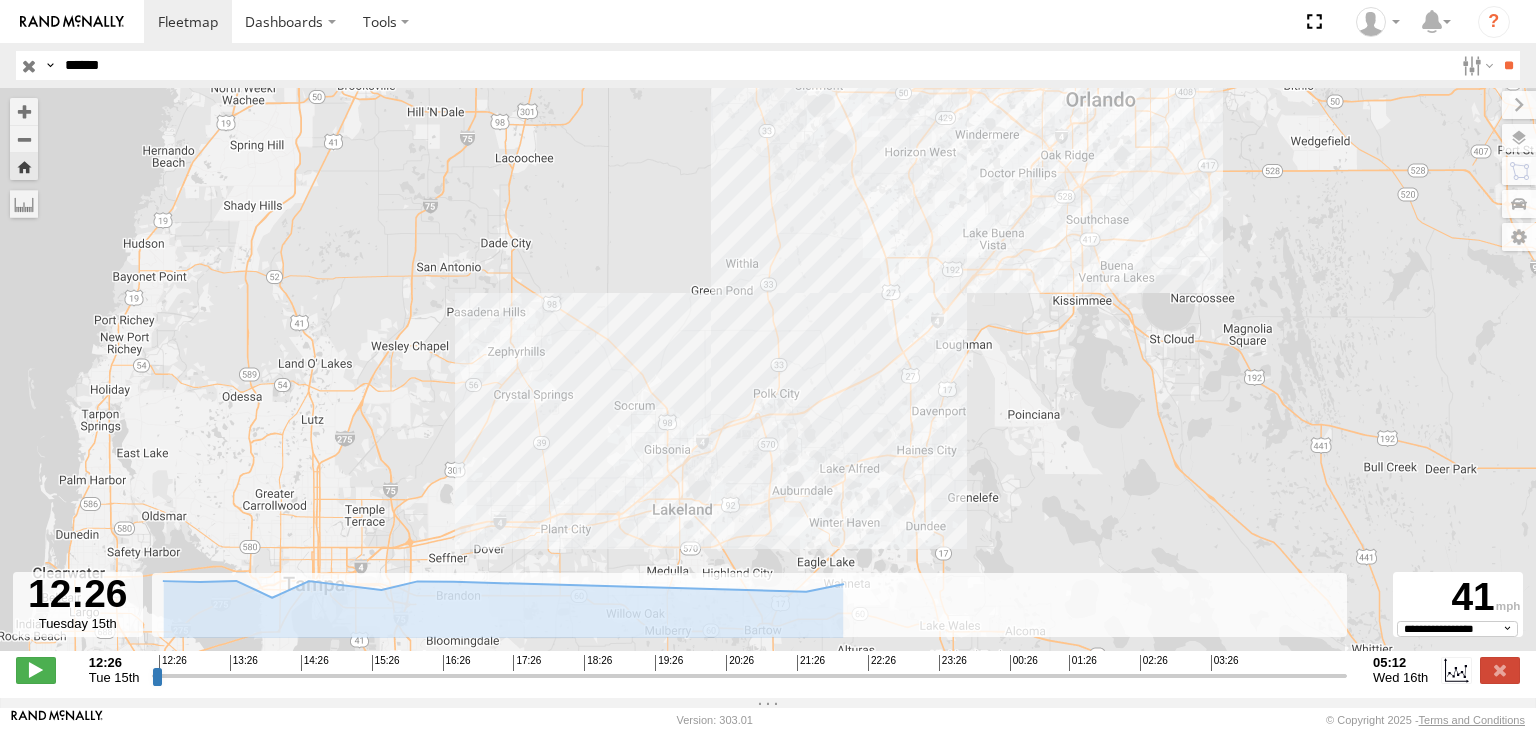 drag, startPoint x: 716, startPoint y: 413, endPoint x: 730, endPoint y: 493, distance: 81.21576 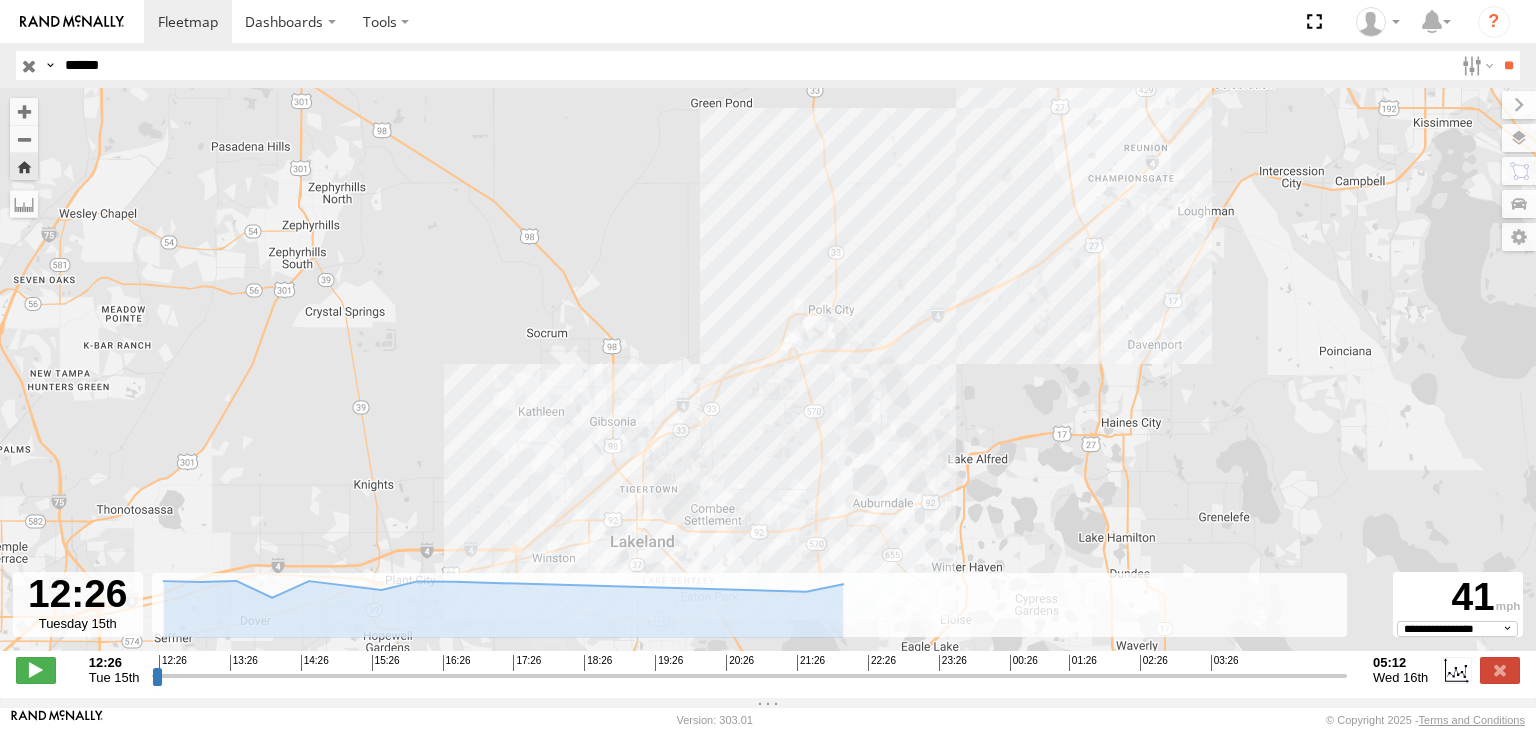 drag, startPoint x: 718, startPoint y: 449, endPoint x: 725, endPoint y: 490, distance: 41.59327 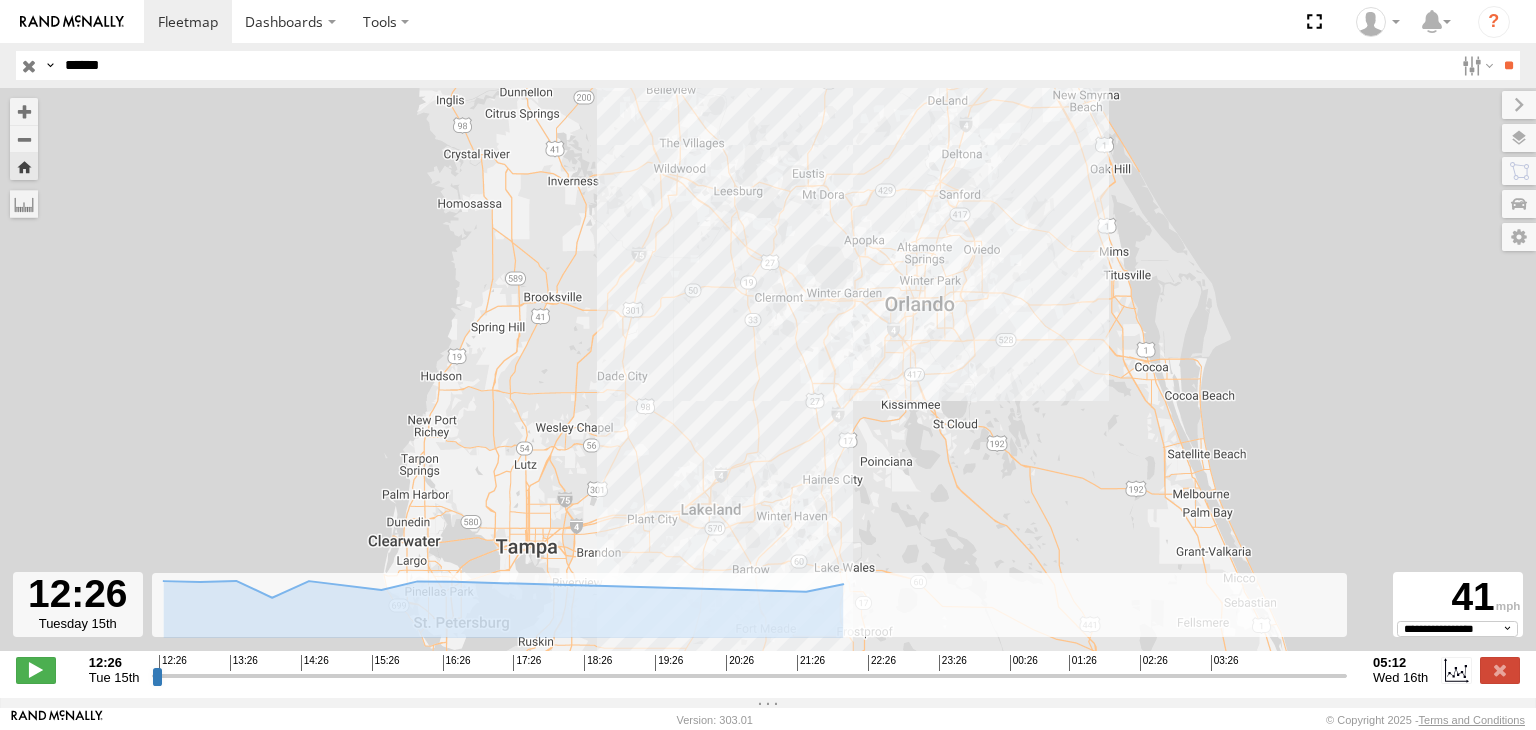 drag, startPoint x: 681, startPoint y: 430, endPoint x: 668, endPoint y: 407, distance: 26.41969 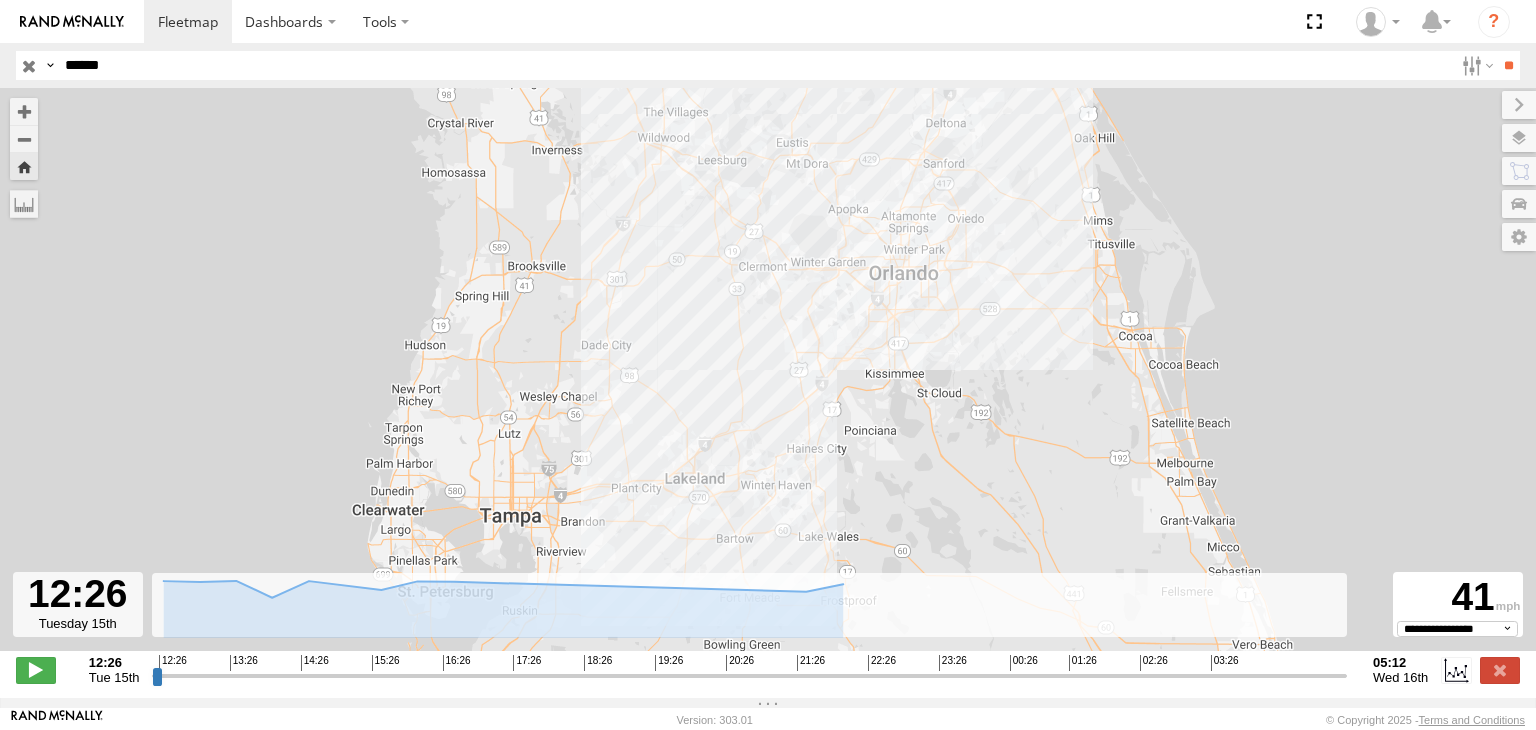 click on "R-345772-Swing" at bounding box center [768, 380] 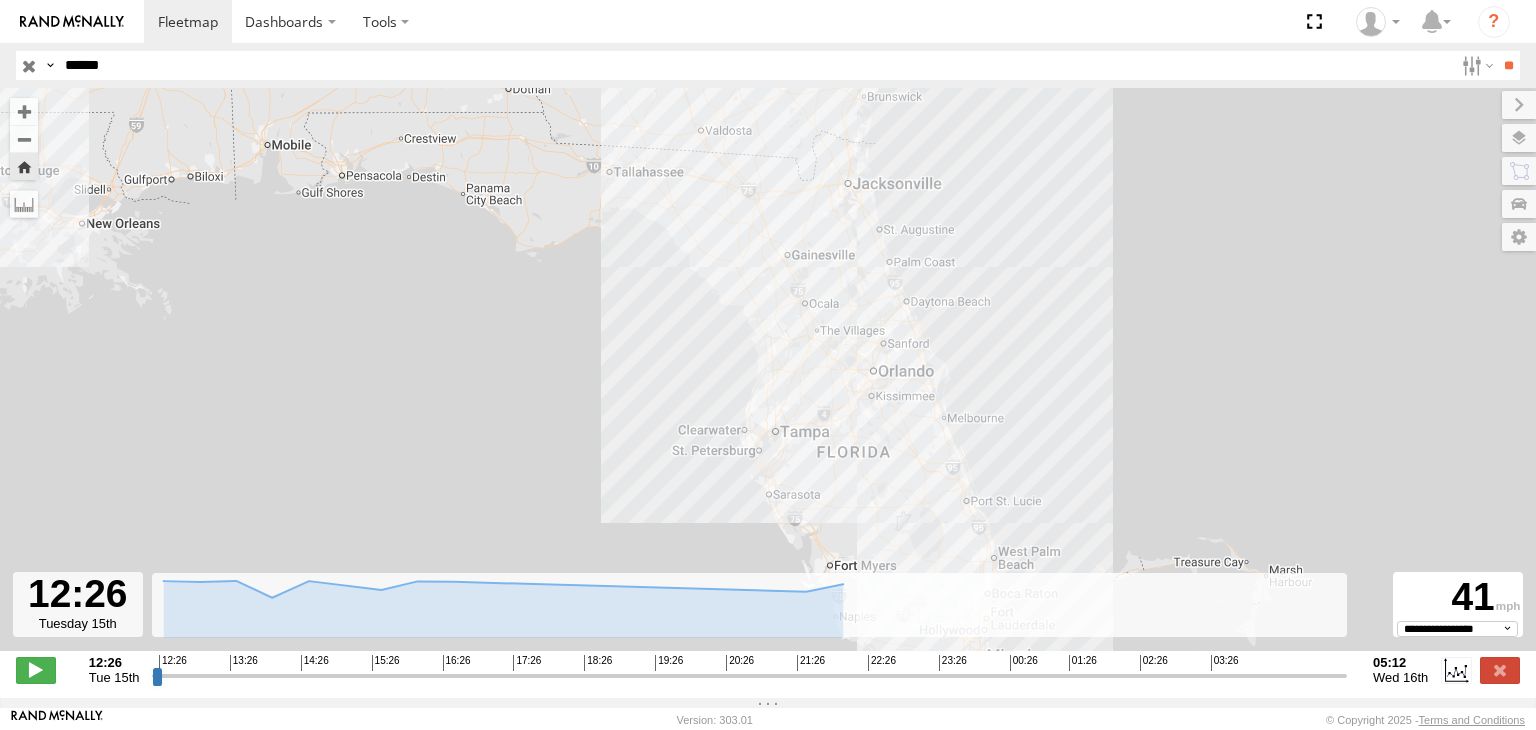 drag, startPoint x: 840, startPoint y: 282, endPoint x: 829, endPoint y: 319, distance: 38.600517 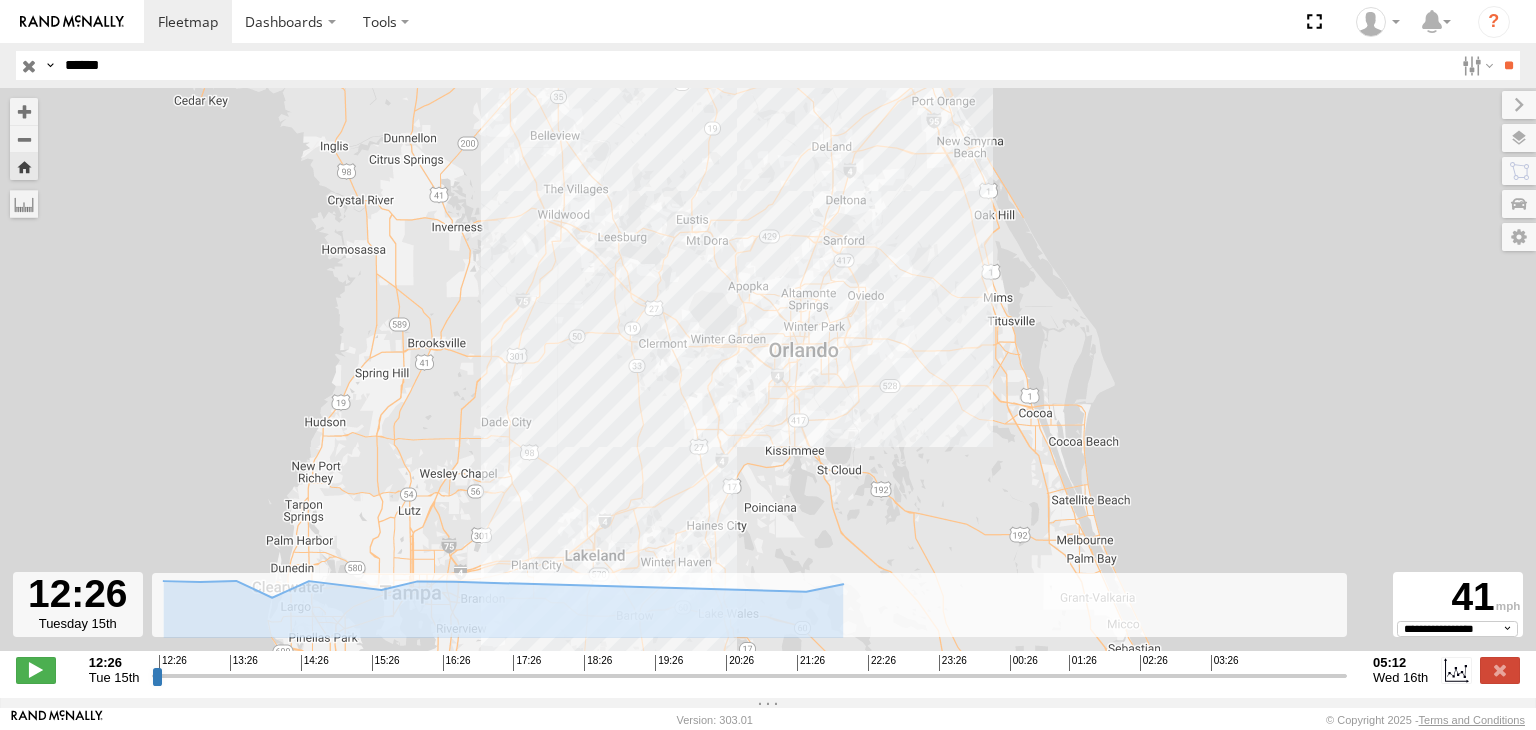 drag, startPoint x: 839, startPoint y: 381, endPoint x: 825, endPoint y: 346, distance: 37.696156 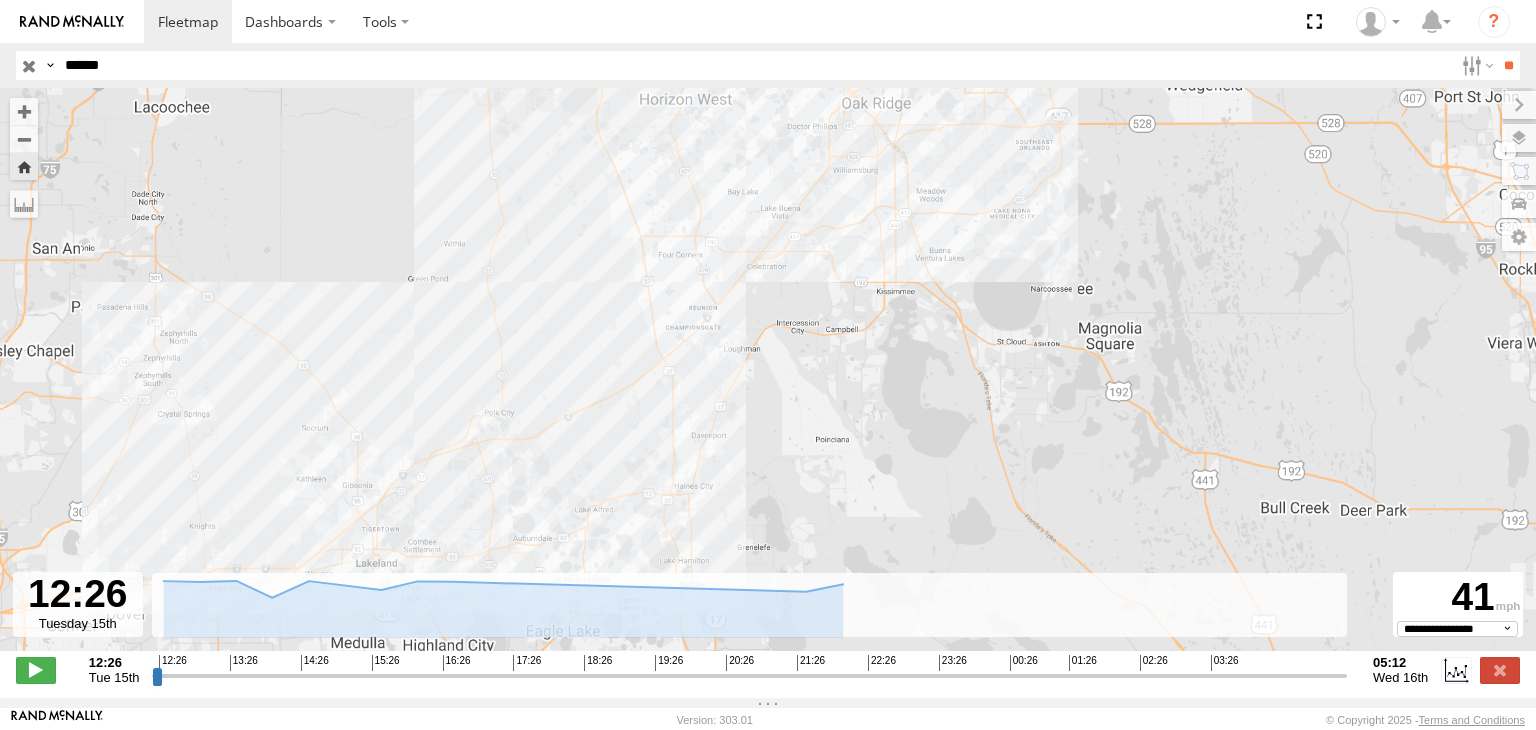 drag, startPoint x: 804, startPoint y: 357, endPoint x: 819, endPoint y: 348, distance: 17.492855 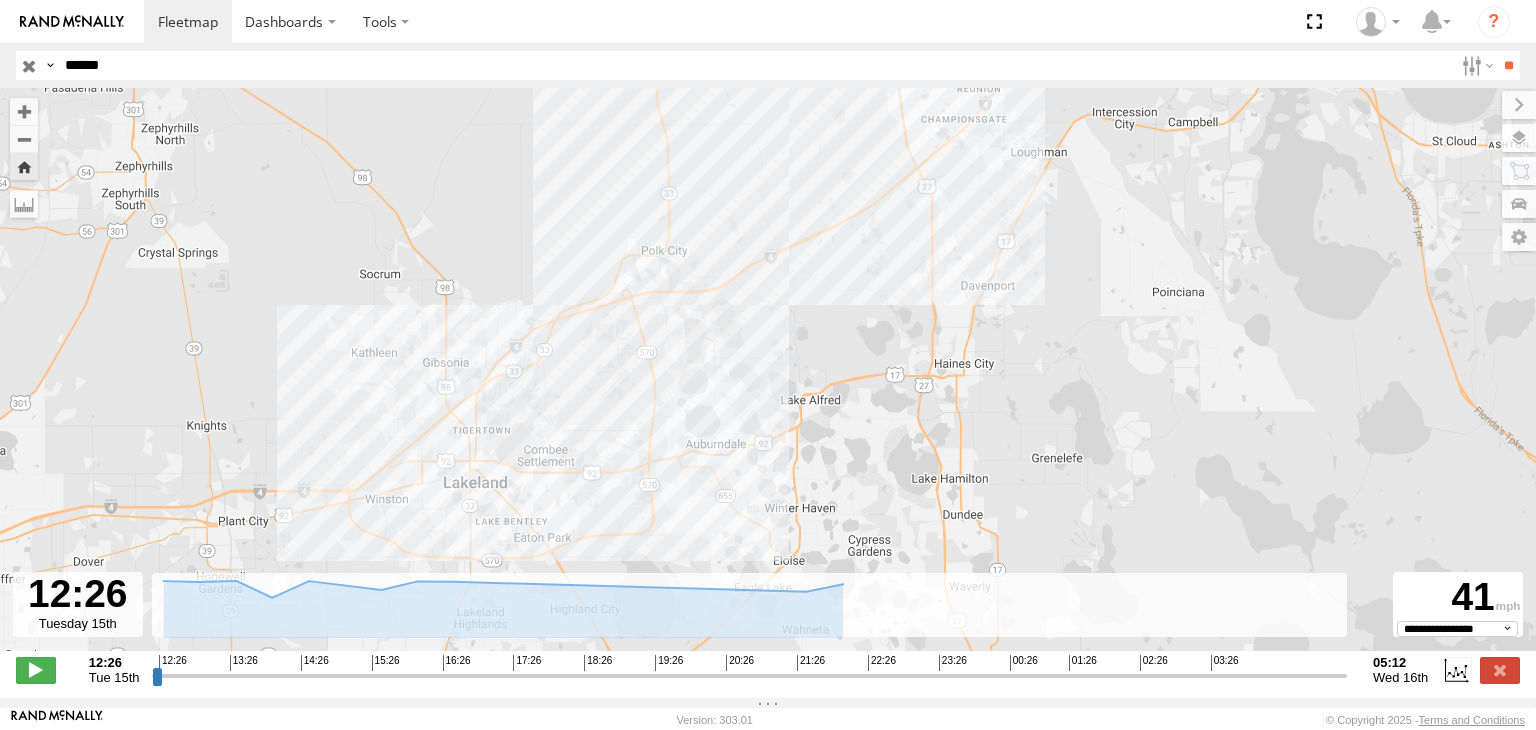 drag, startPoint x: 695, startPoint y: 384, endPoint x: 784, endPoint y: 349, distance: 95.63472 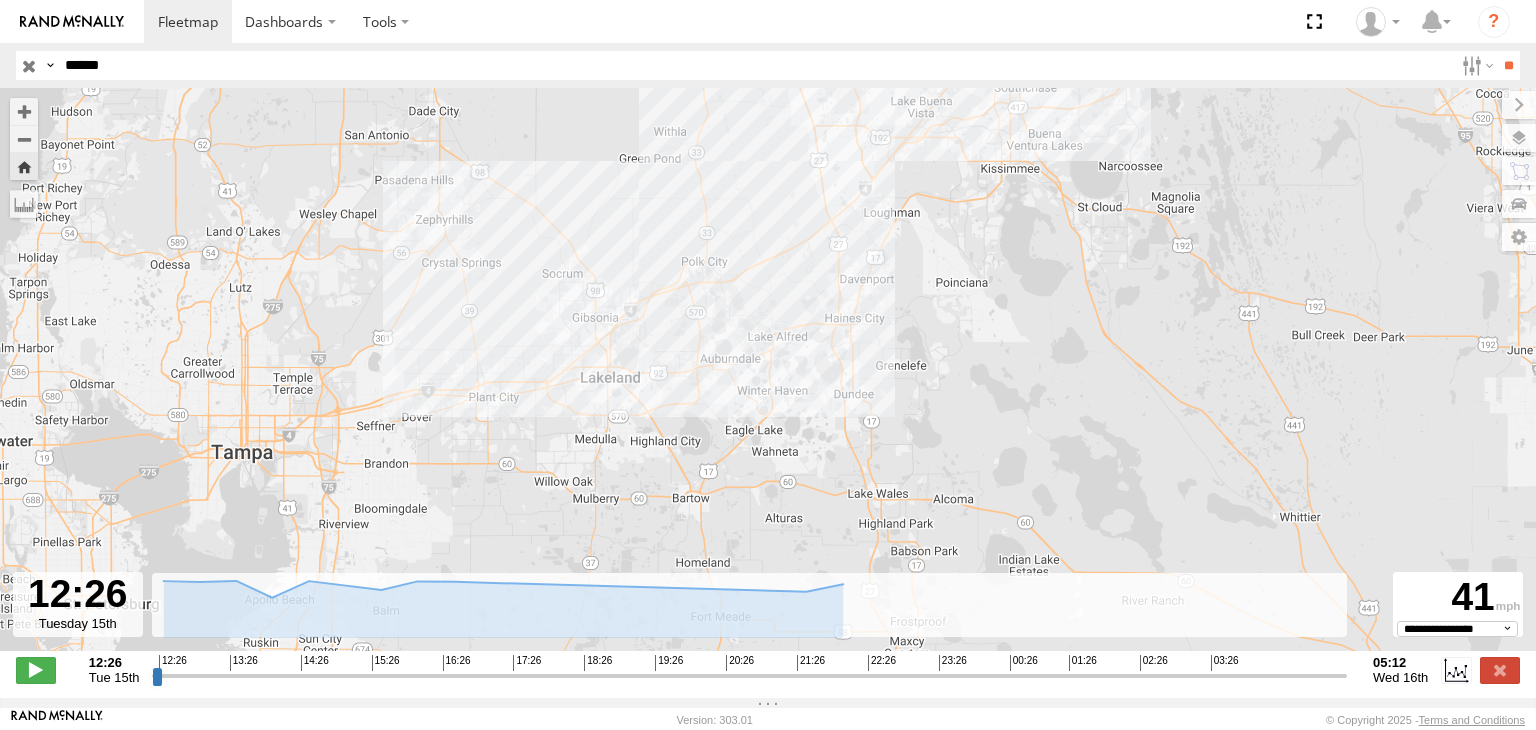 click on "R-345772-Swing" at bounding box center [768, 380] 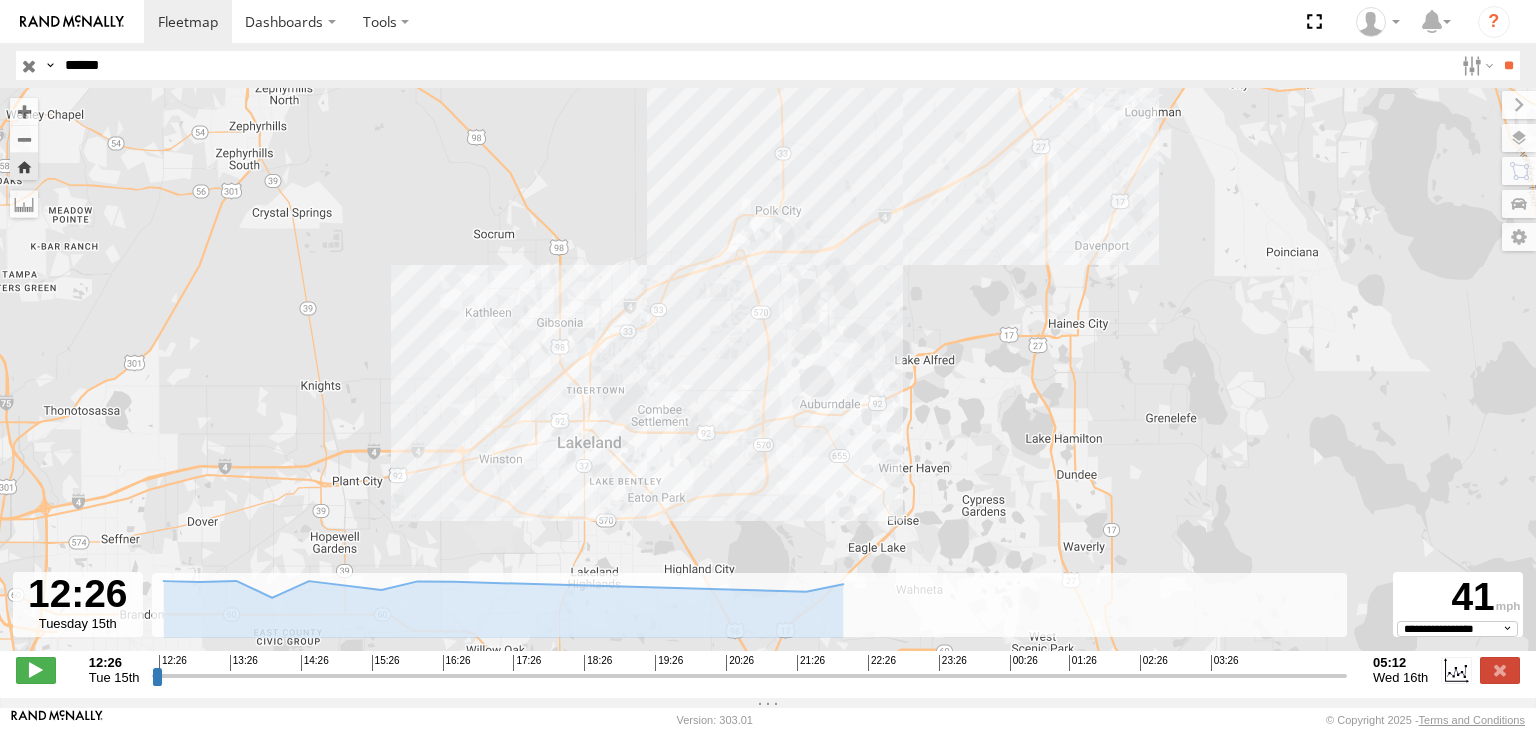 drag, startPoint x: 669, startPoint y: 363, endPoint x: 708, endPoint y: 402, distance: 55.154327 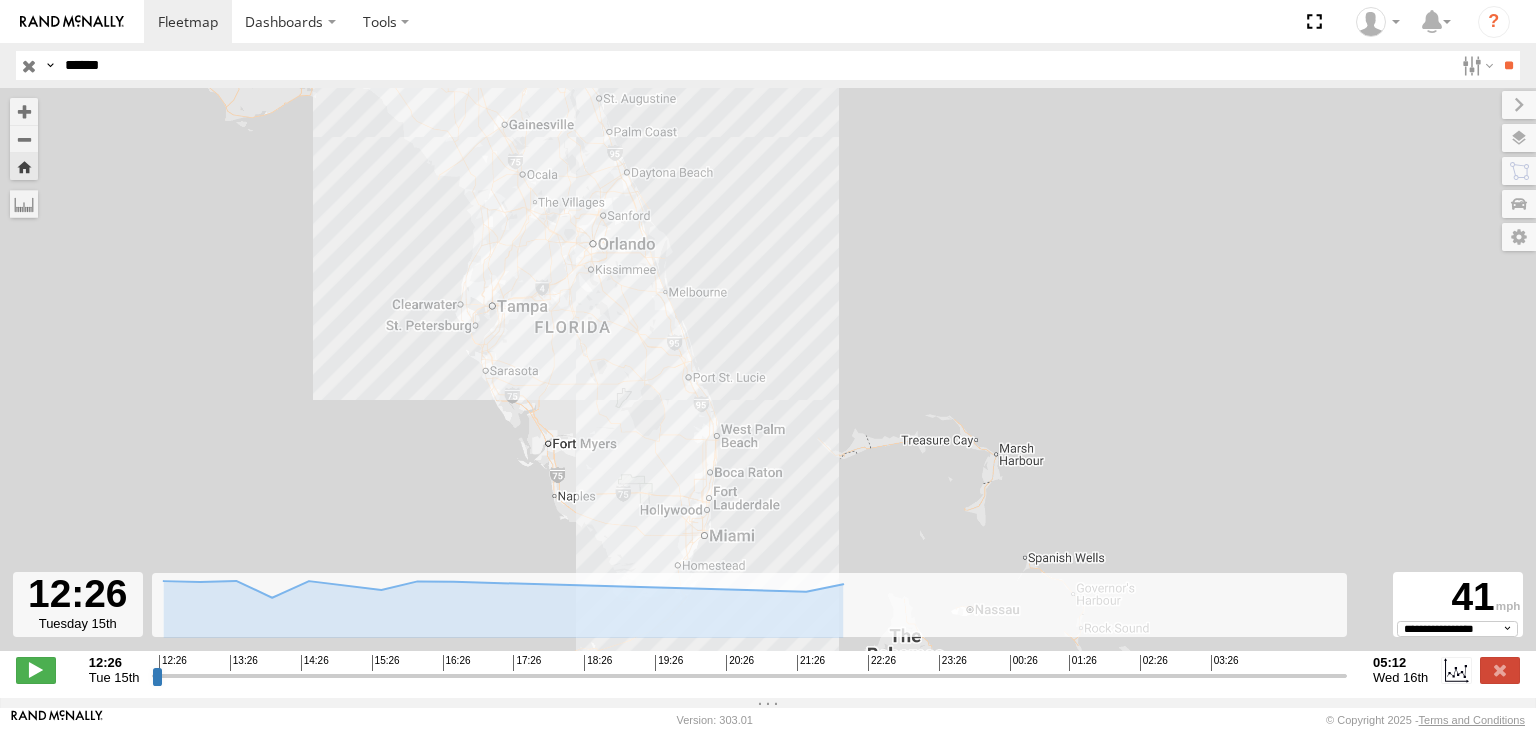 click on "******" at bounding box center (755, 65) 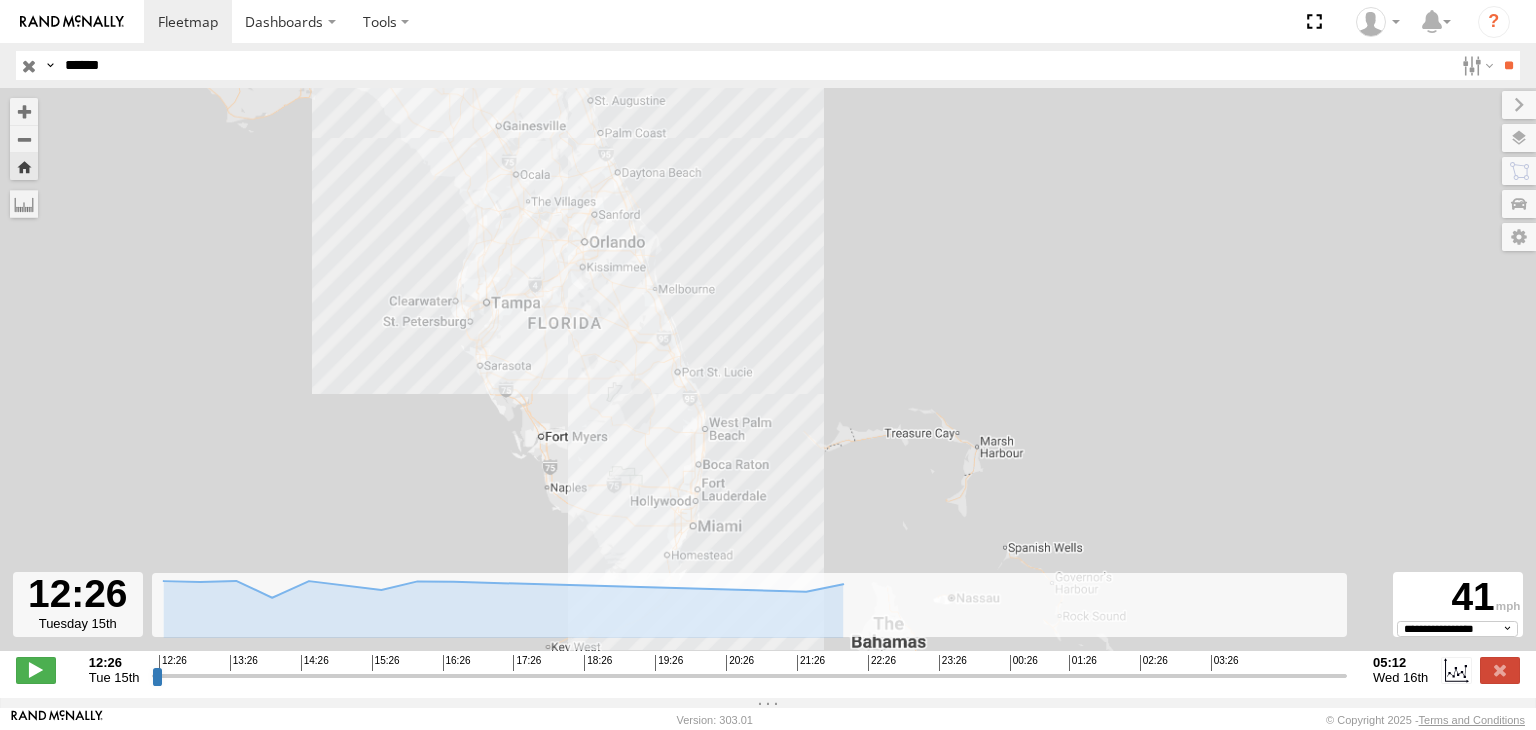 click on "**" at bounding box center [1508, 65] 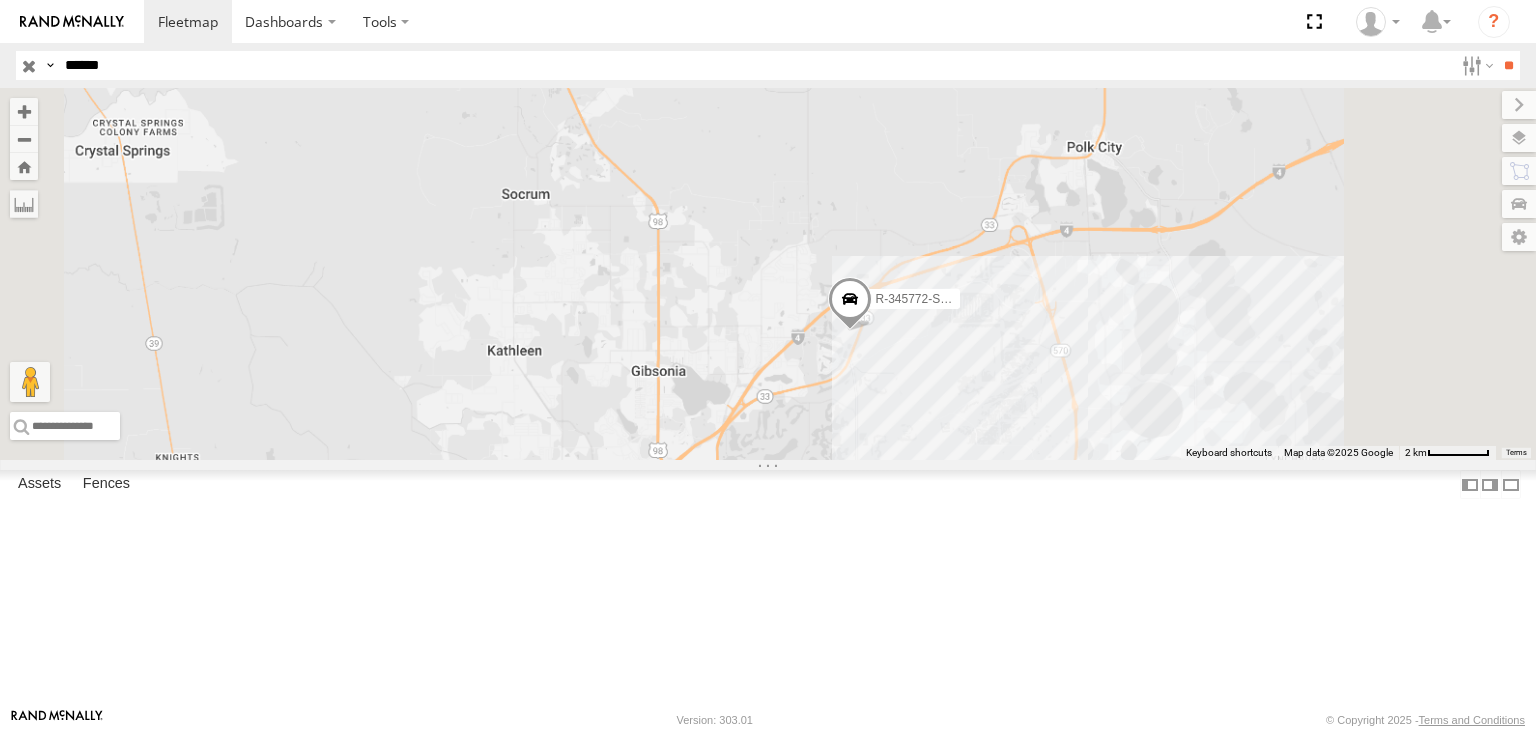 drag, startPoint x: 1149, startPoint y: 487, endPoint x: 1046, endPoint y: 515, distance: 106.738 